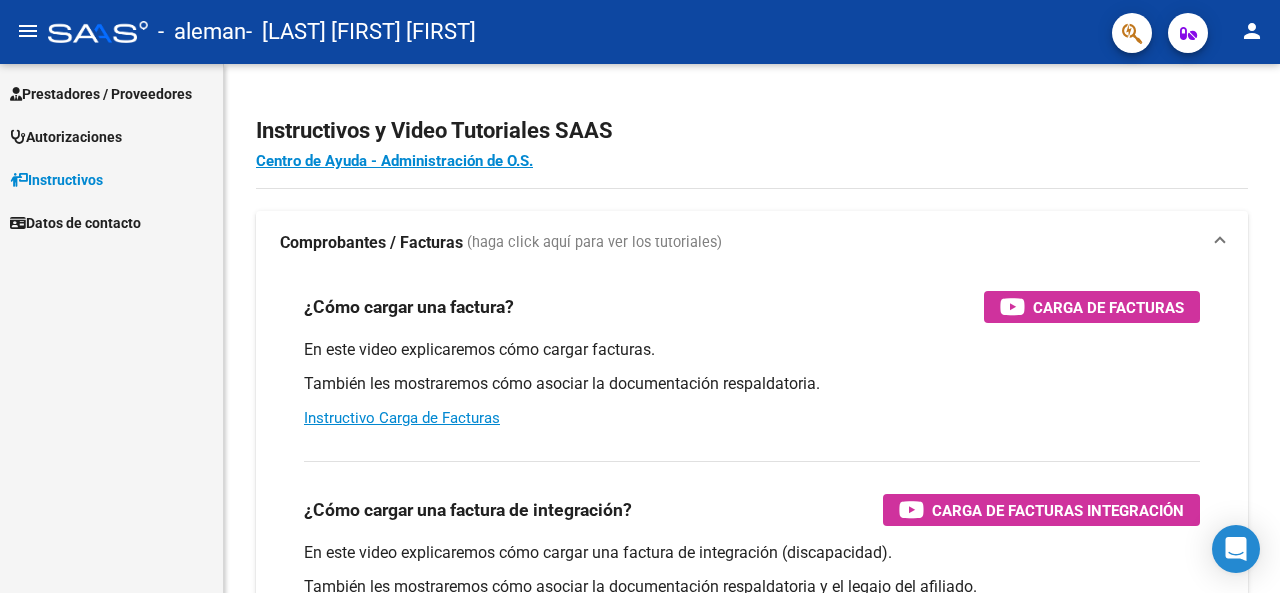 scroll, scrollTop: 0, scrollLeft: 0, axis: both 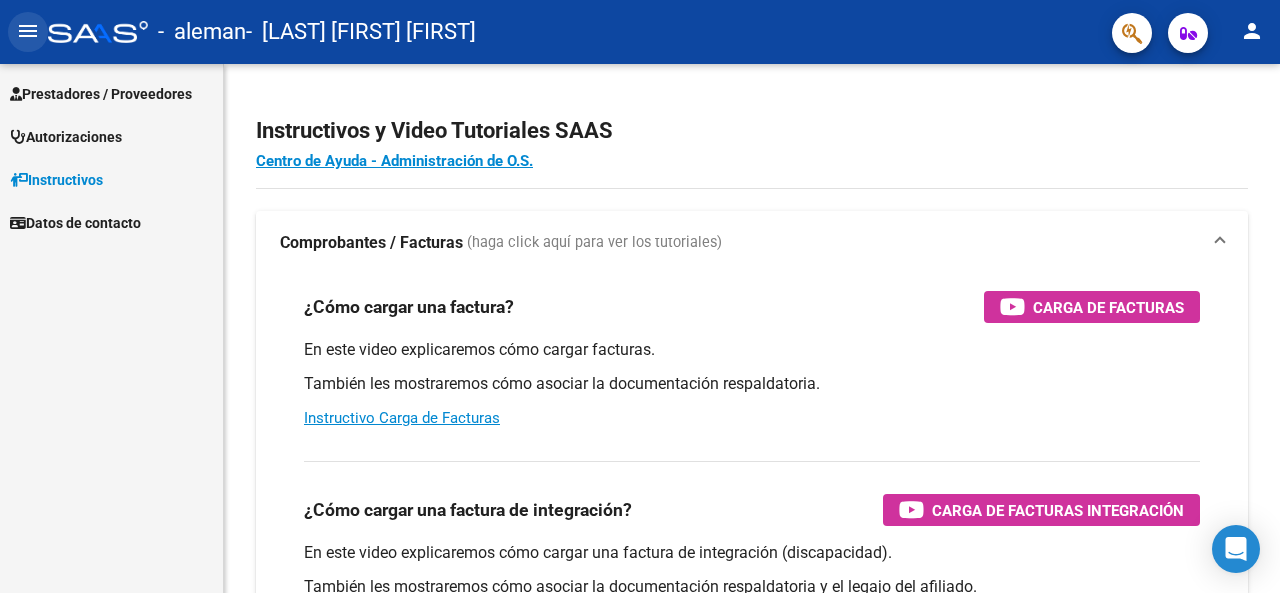 click on "menu" 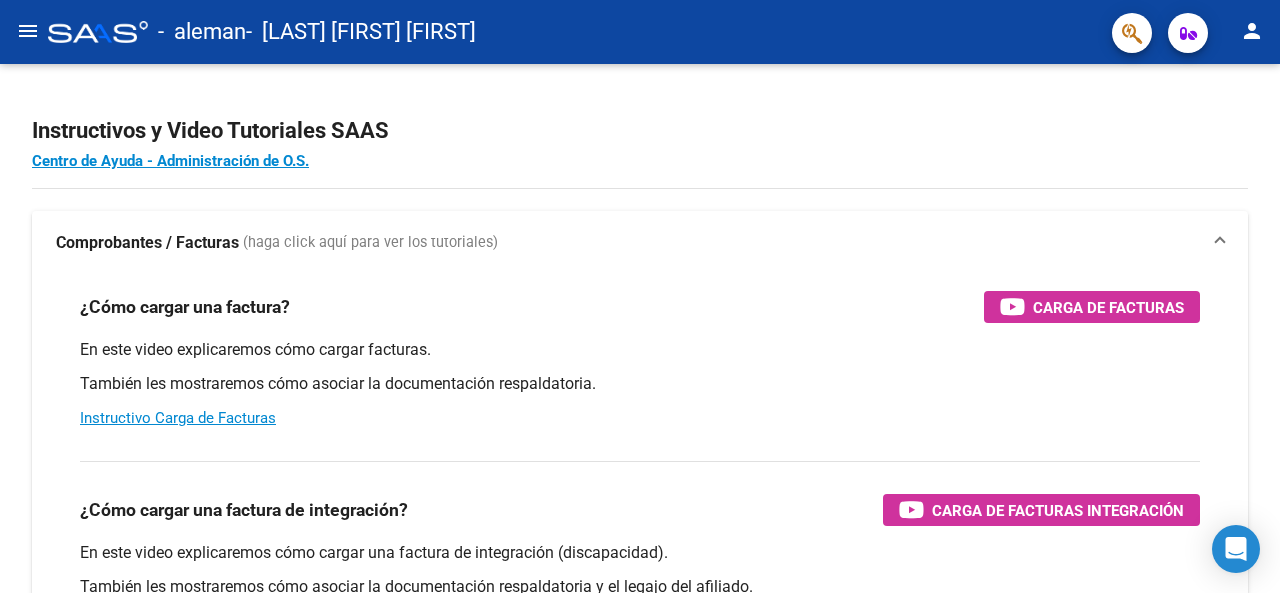 click on "person" 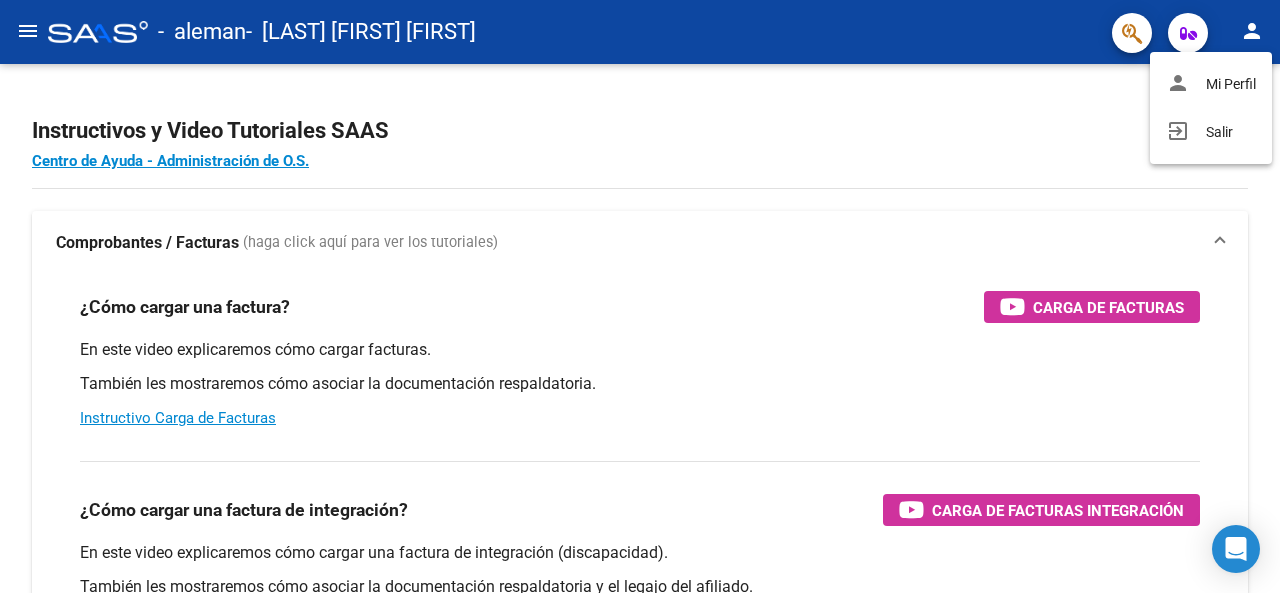 click at bounding box center (640, 296) 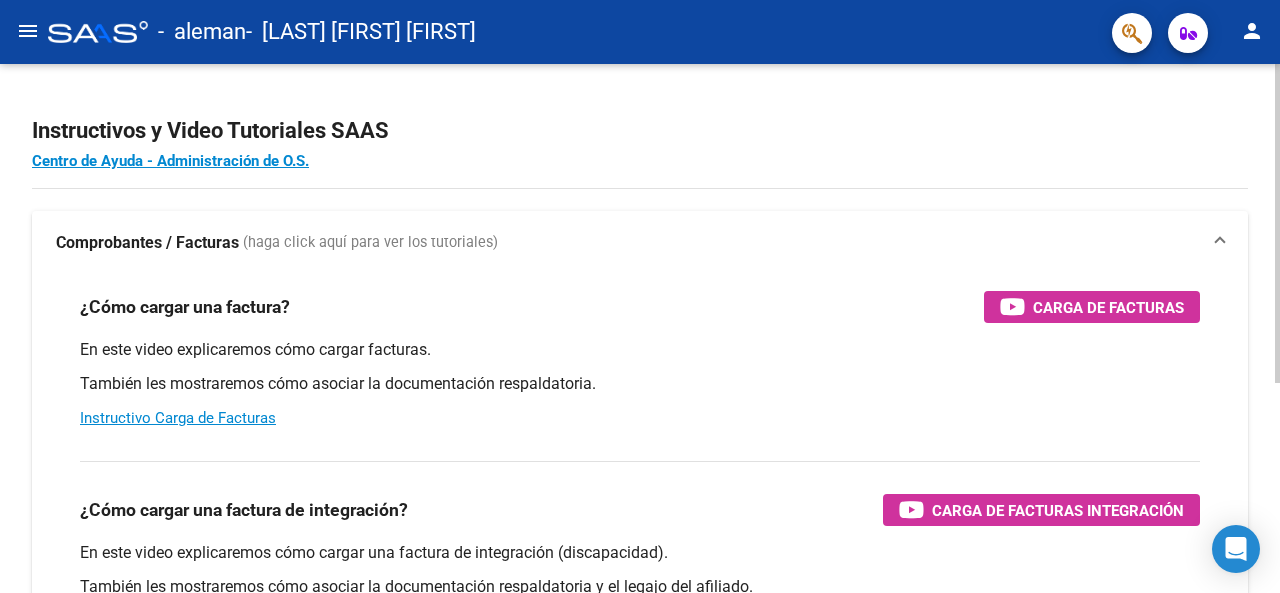 scroll, scrollTop: 348, scrollLeft: 0, axis: vertical 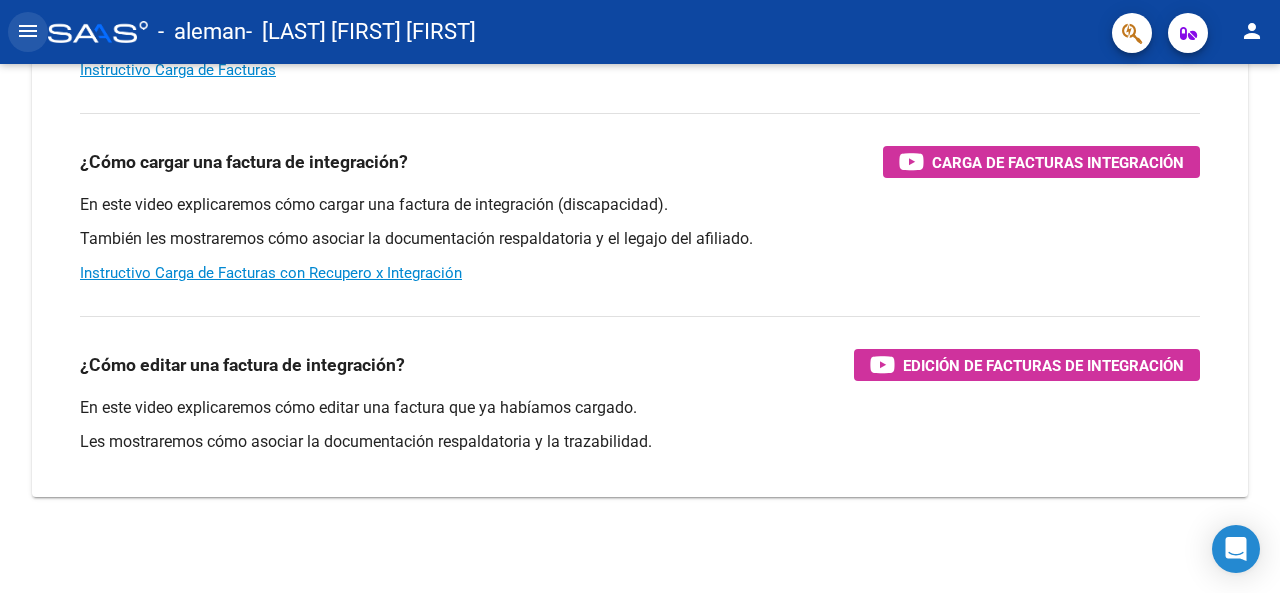click on "menu" 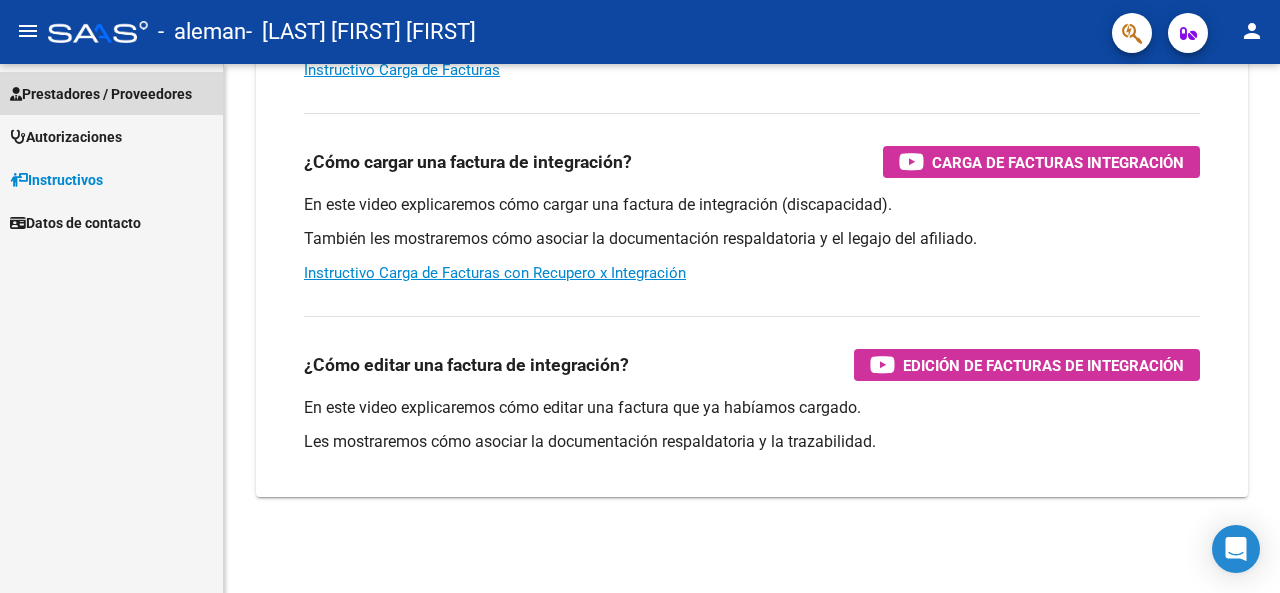click on "Prestadores / Proveedores" at bounding box center [101, 94] 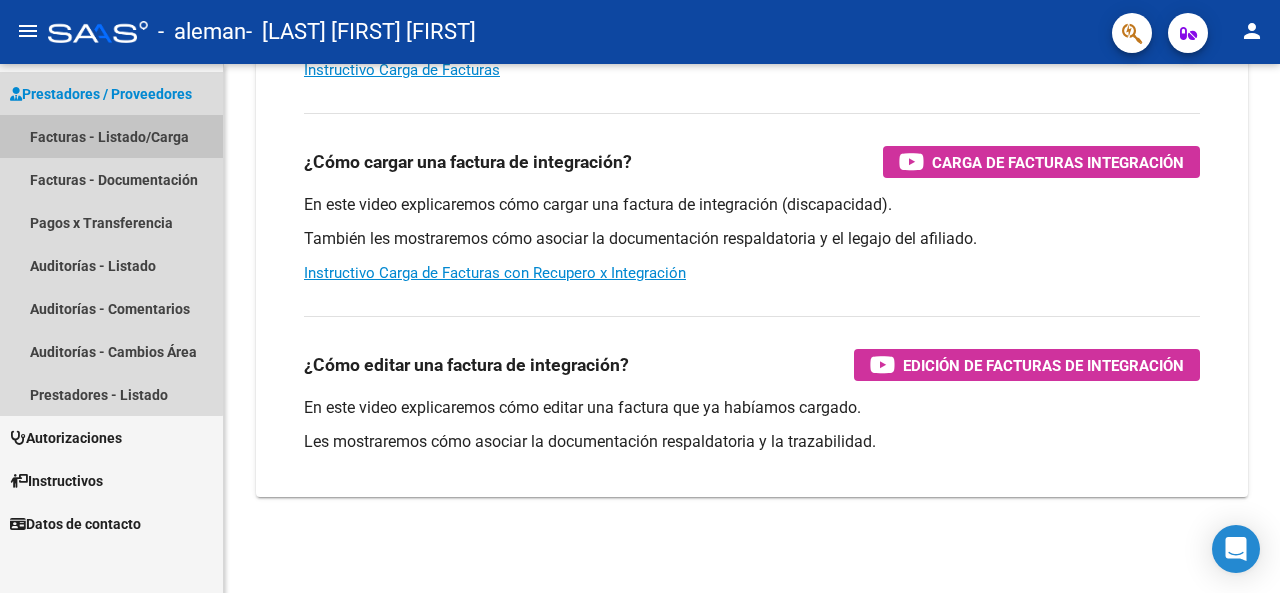 click on "Facturas - Listado/Carga" at bounding box center (111, 136) 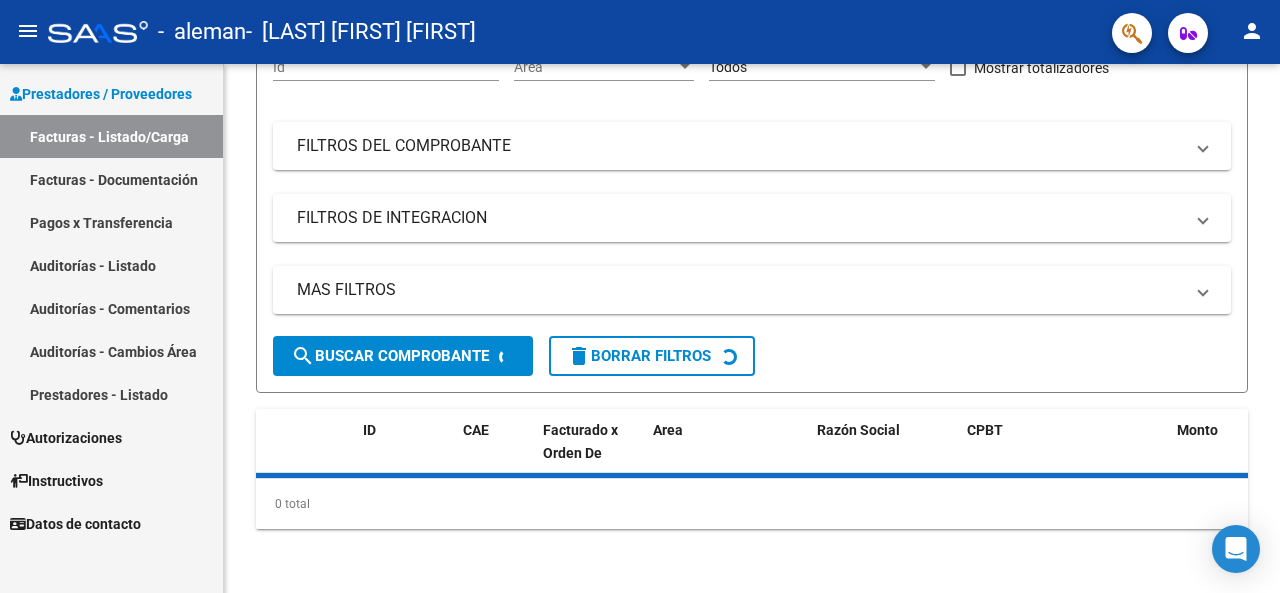 scroll, scrollTop: 0, scrollLeft: 0, axis: both 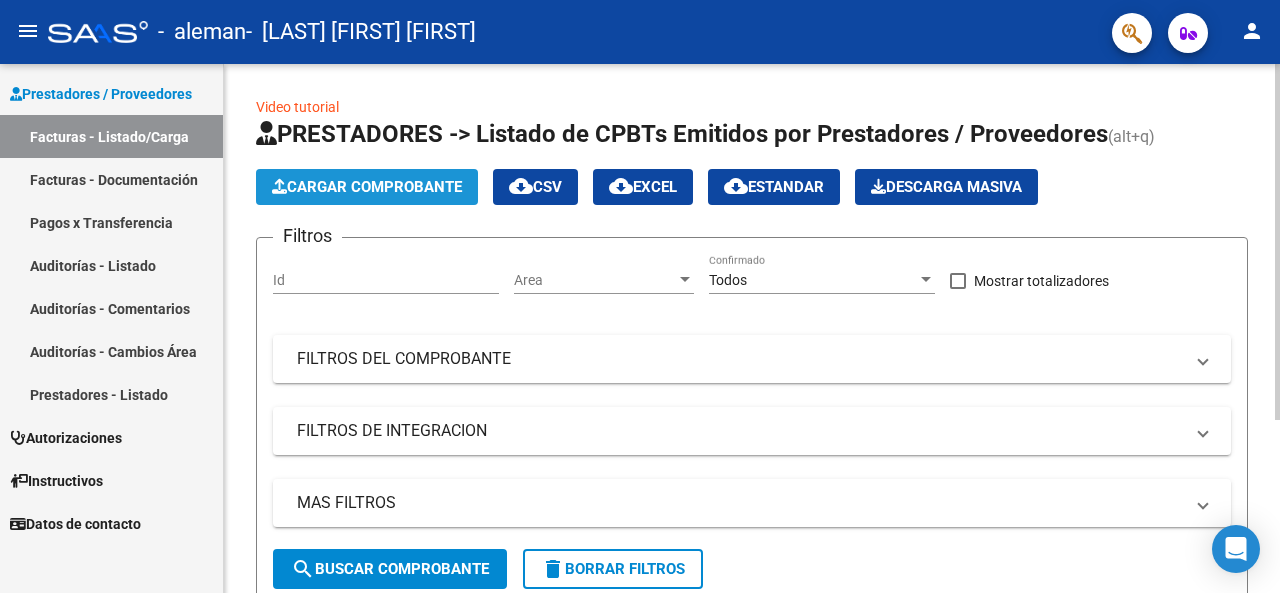 click on "Cargar Comprobante" 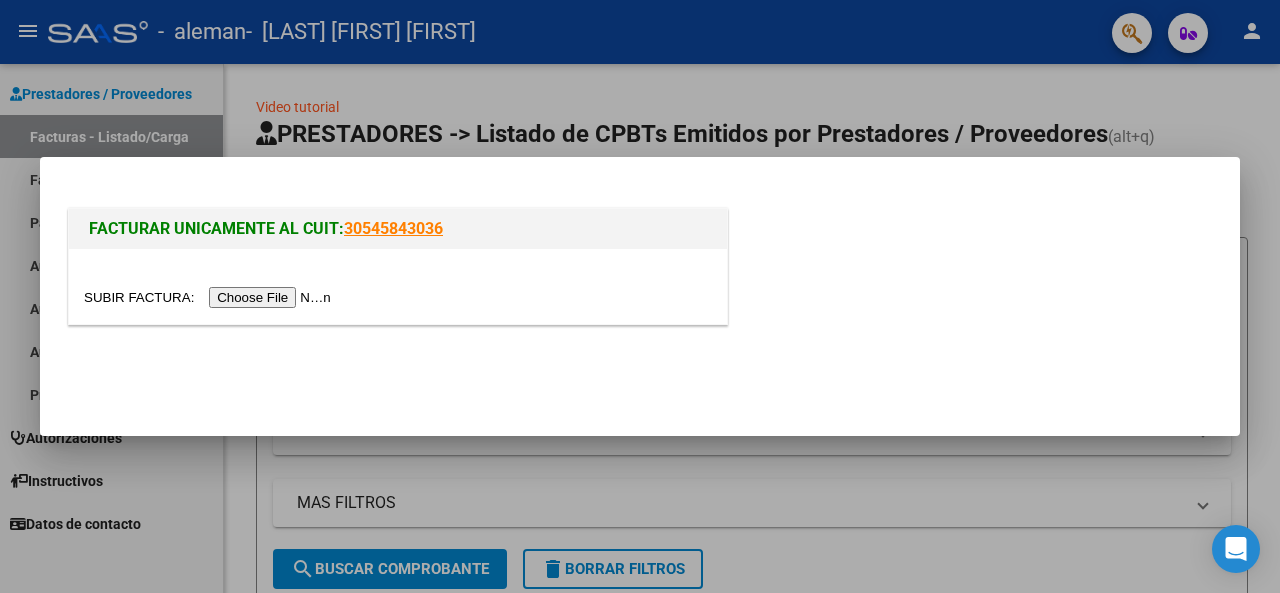 click at bounding box center [210, 297] 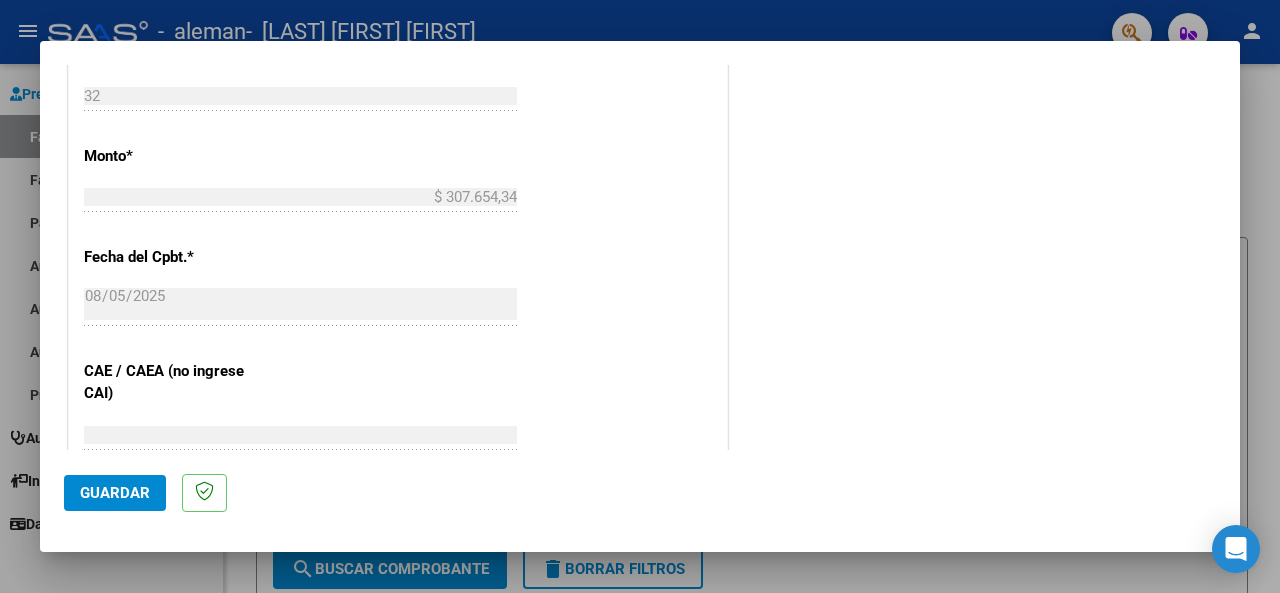 scroll, scrollTop: 226, scrollLeft: 0, axis: vertical 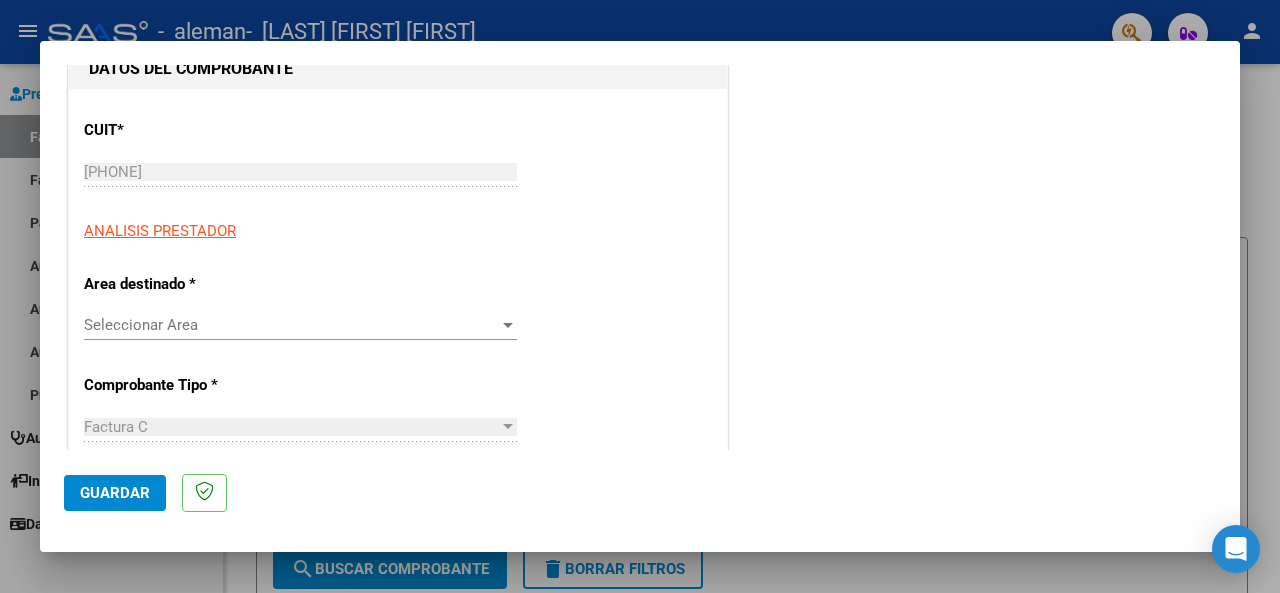 click on "Seleccionar Area" at bounding box center (291, 325) 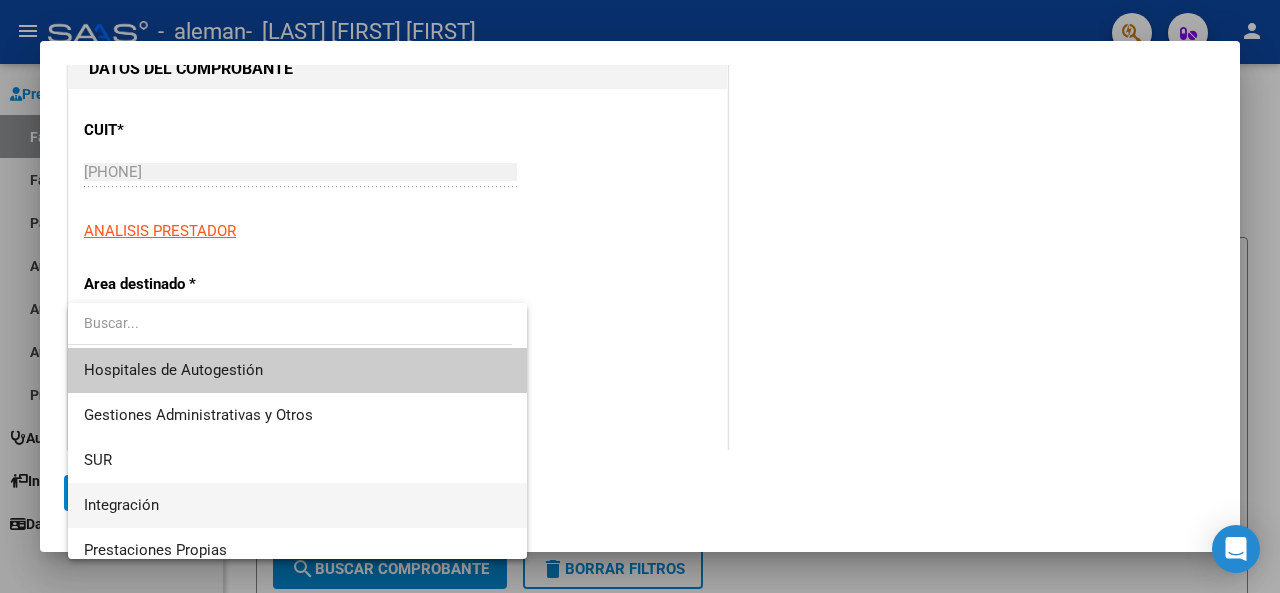 click on "Integración" at bounding box center [297, 505] 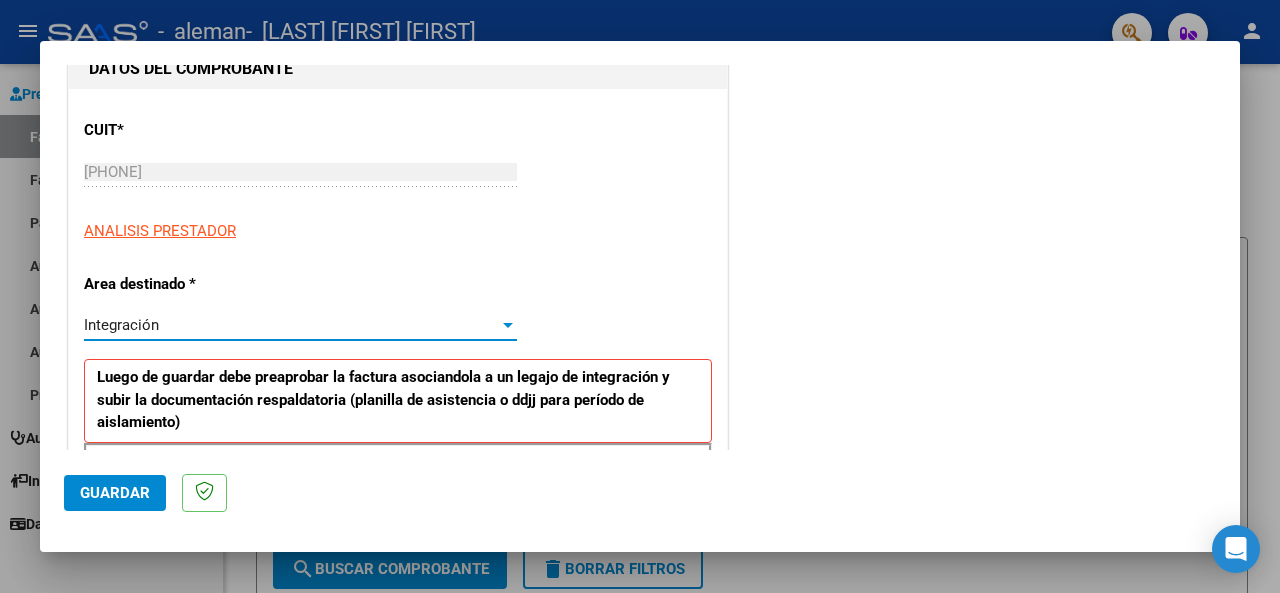 scroll, scrollTop: 626, scrollLeft: 0, axis: vertical 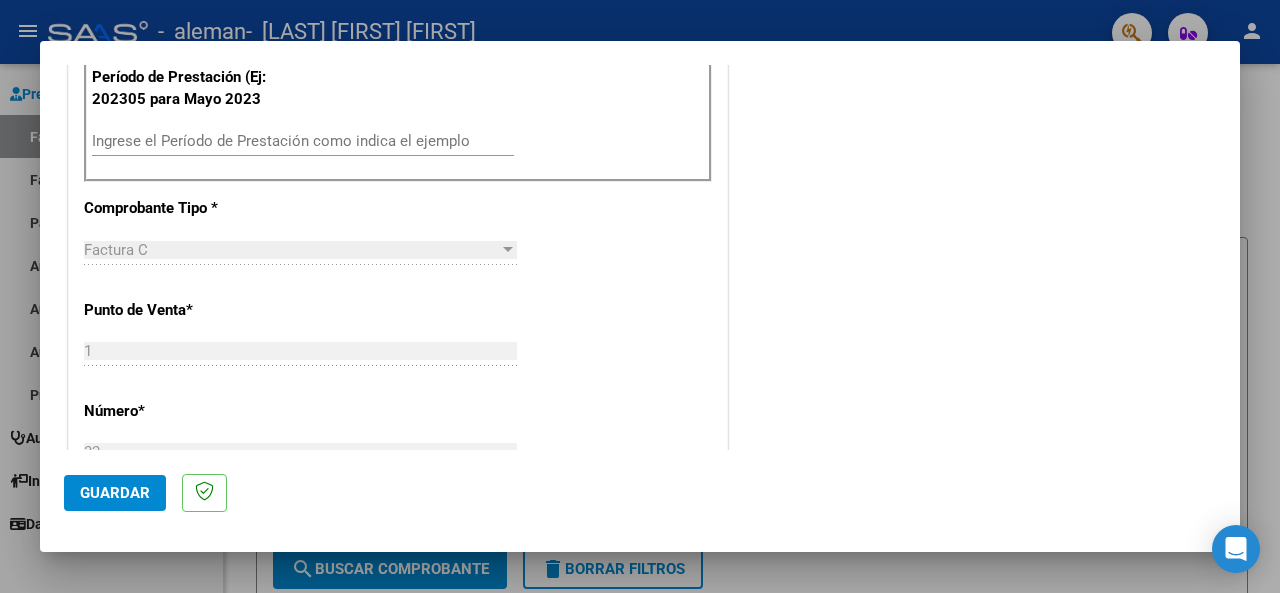 click on "Ingrese el Período de Prestación como indica el ejemplo" at bounding box center [303, 141] 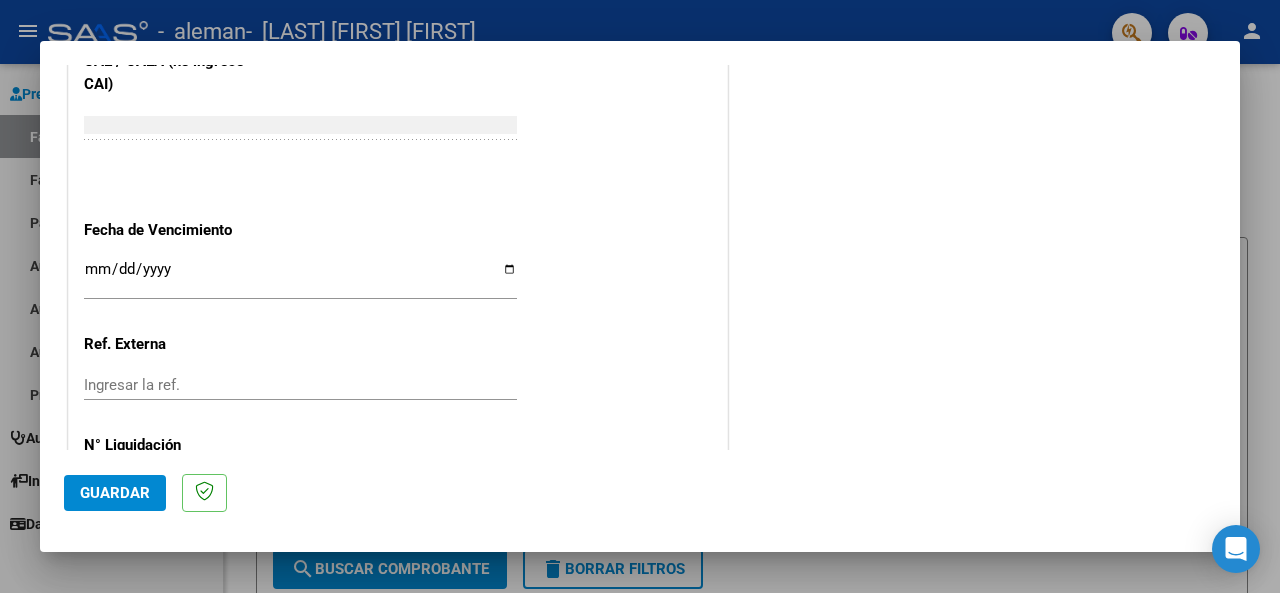 scroll, scrollTop: 1382, scrollLeft: 0, axis: vertical 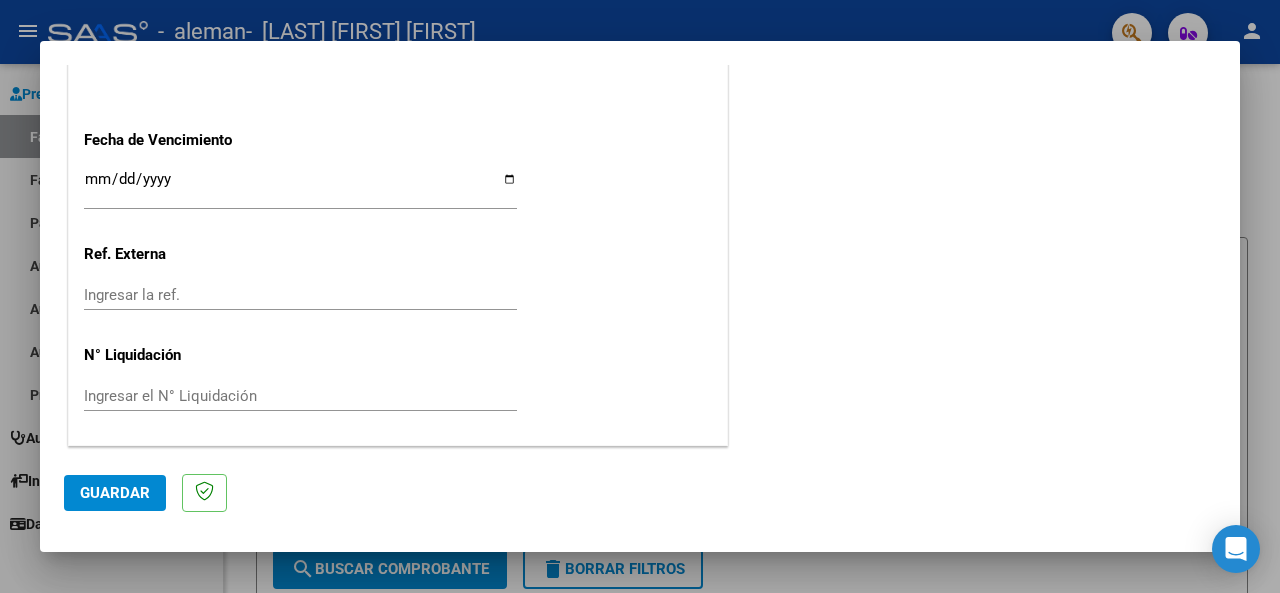 type on "202507" 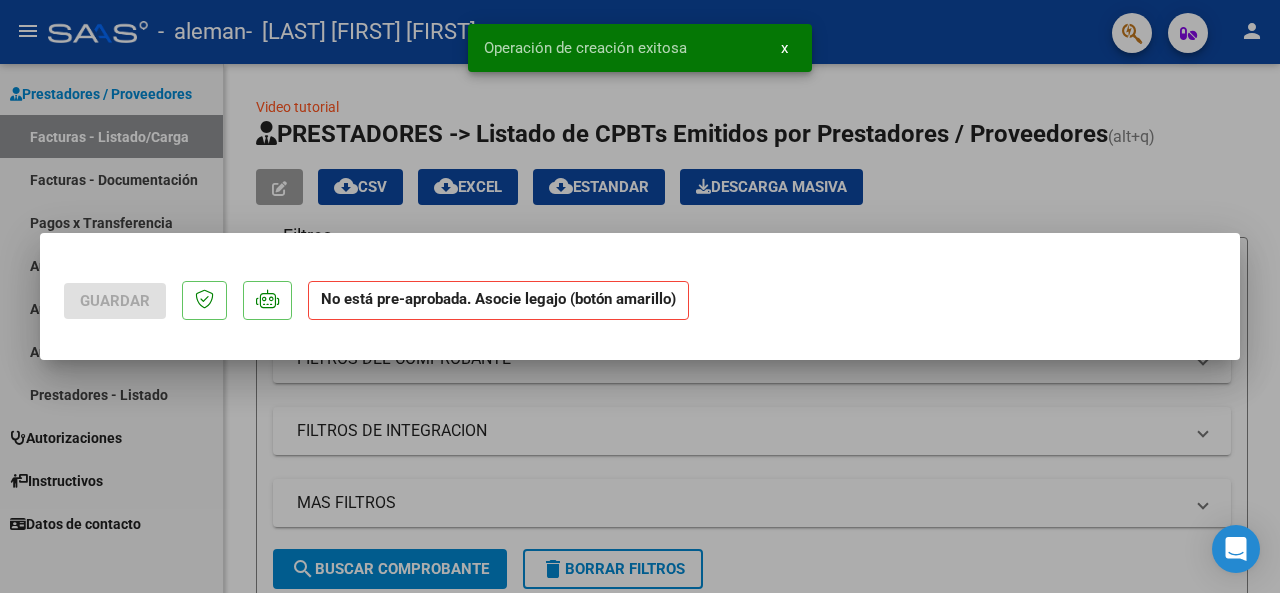 scroll, scrollTop: 0, scrollLeft: 0, axis: both 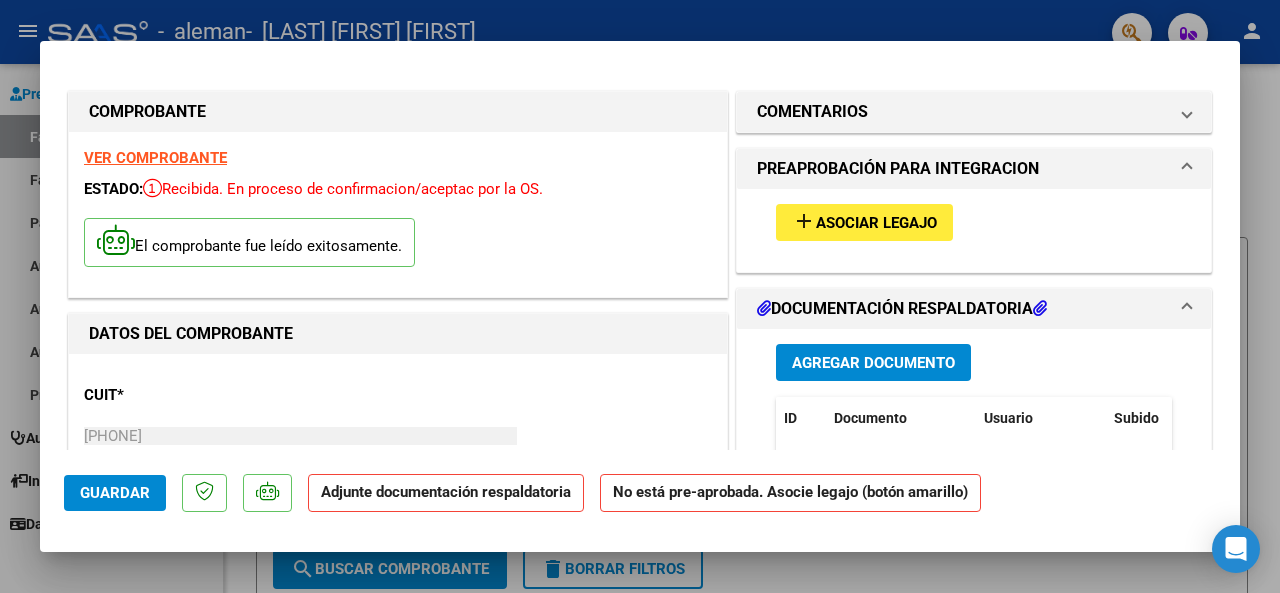 click on "Agregar Documento" at bounding box center [873, 363] 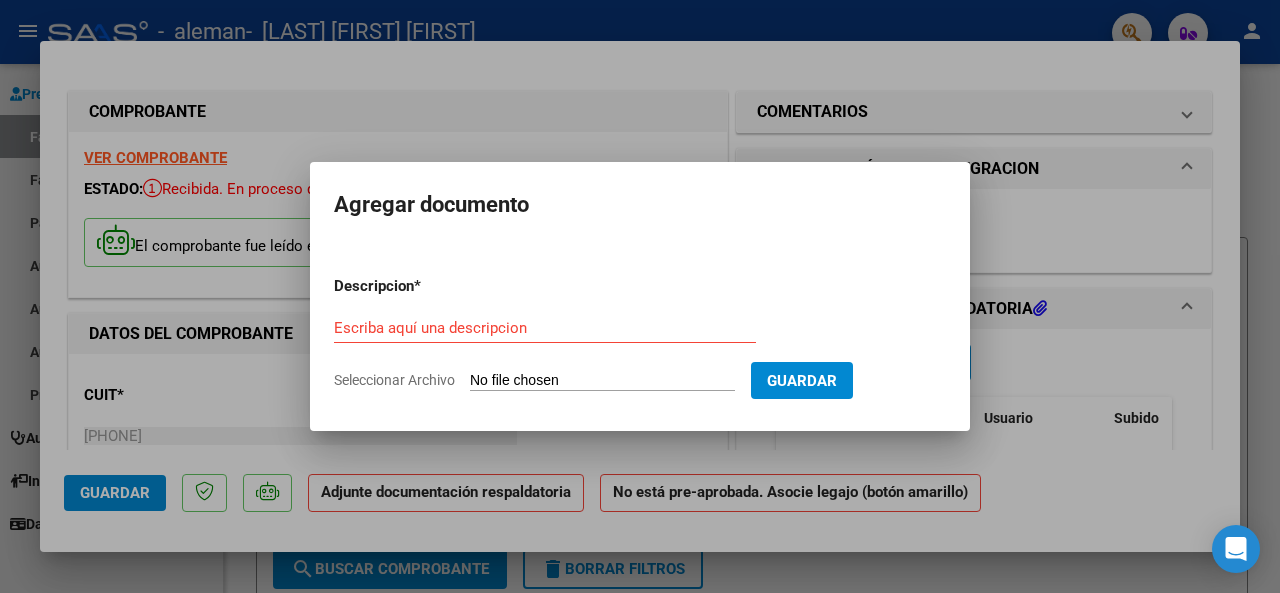 drag, startPoint x: 632, startPoint y: 379, endPoint x: 585, endPoint y: 376, distance: 47.095646 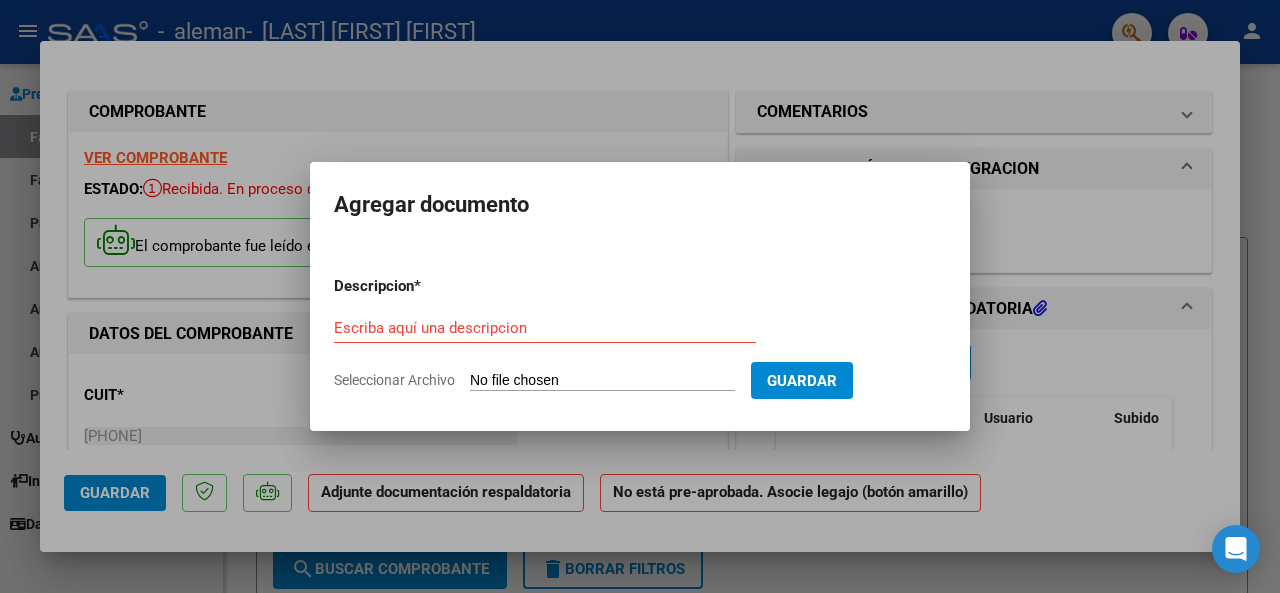 type on "C:\fakepath\FACTURA JULIO [FIRST].[LAST].pdf" 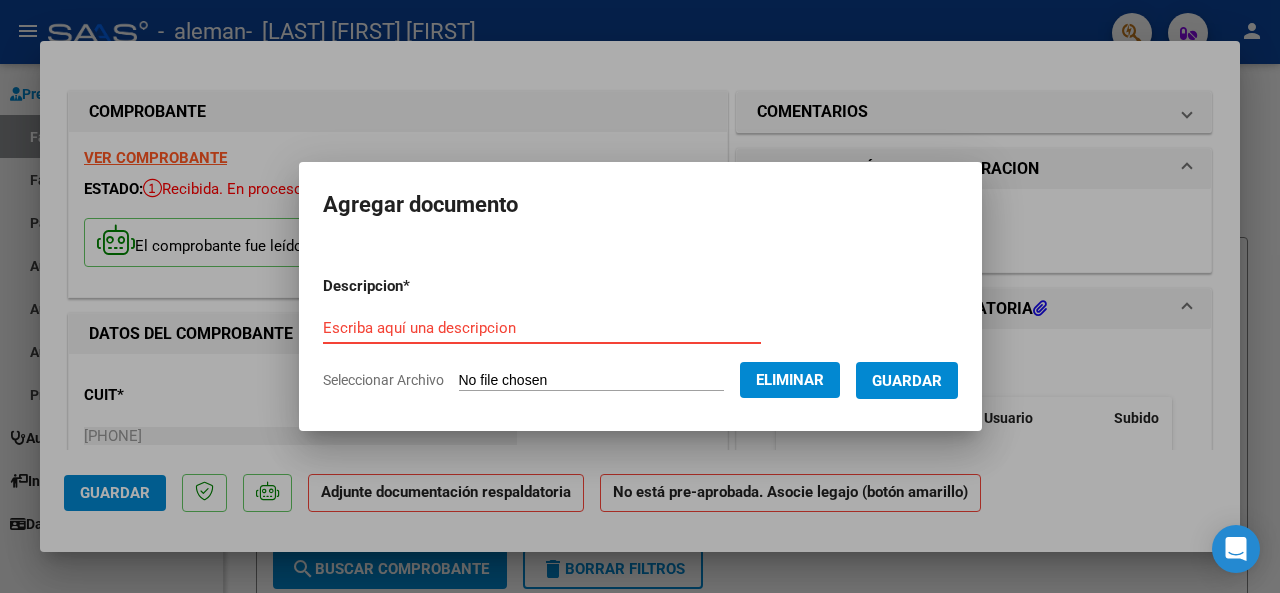 click on "Escriba aquí una descripcion" at bounding box center (542, 328) 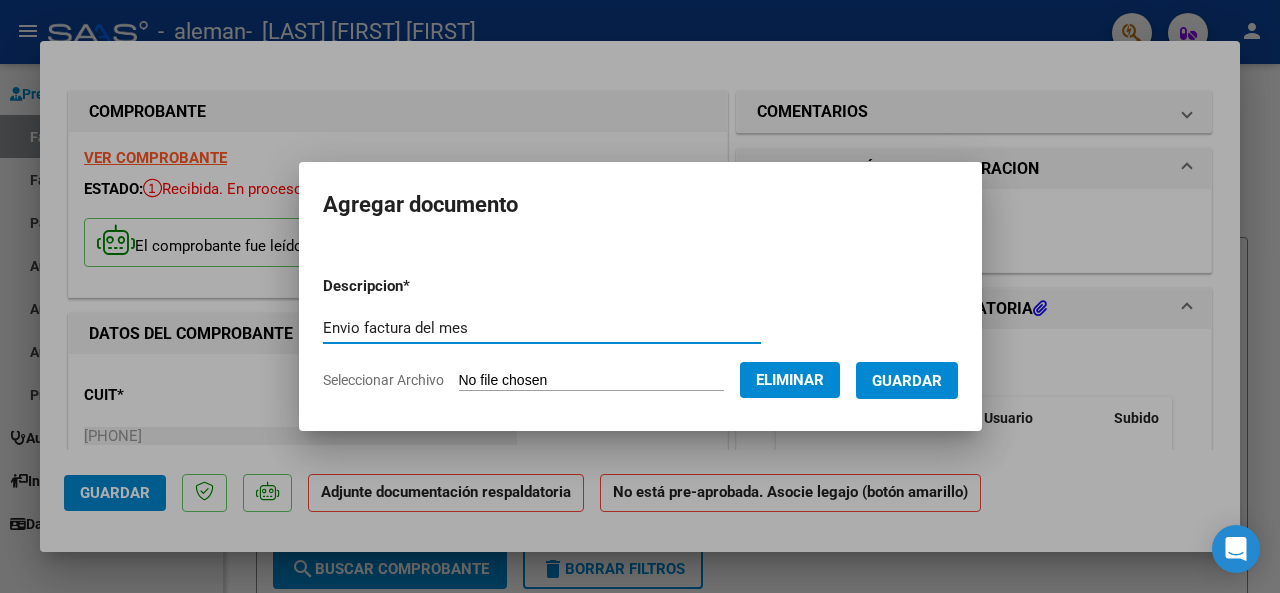 click on "Envio factura del mes" at bounding box center [542, 328] 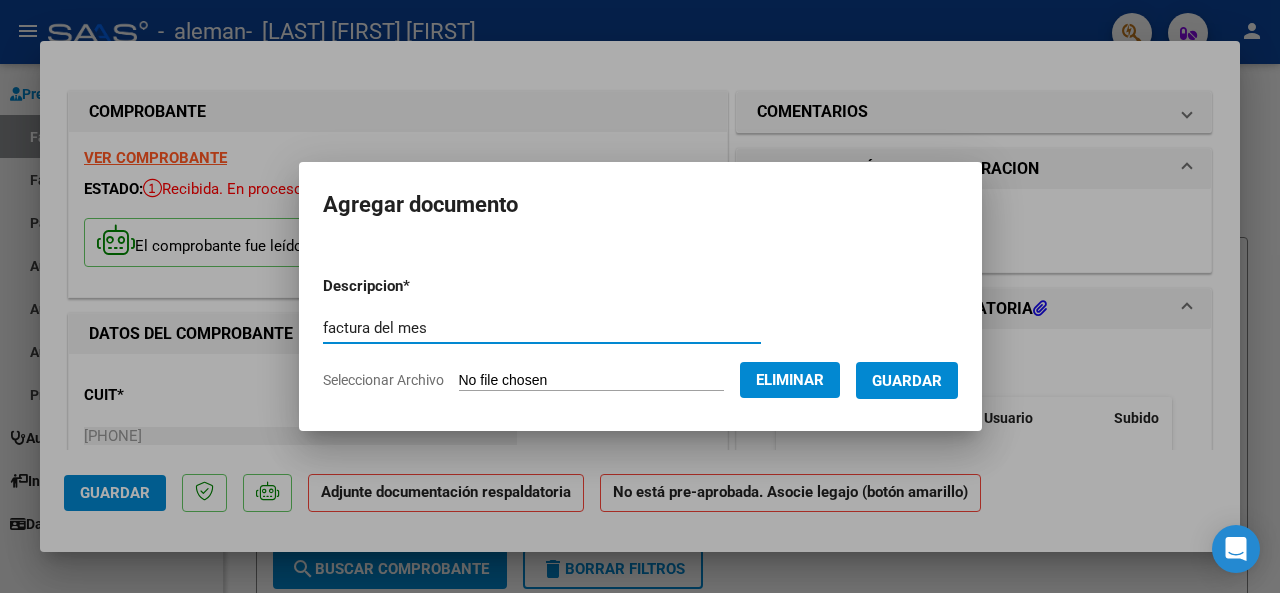 click on "factura del mes" at bounding box center (542, 328) 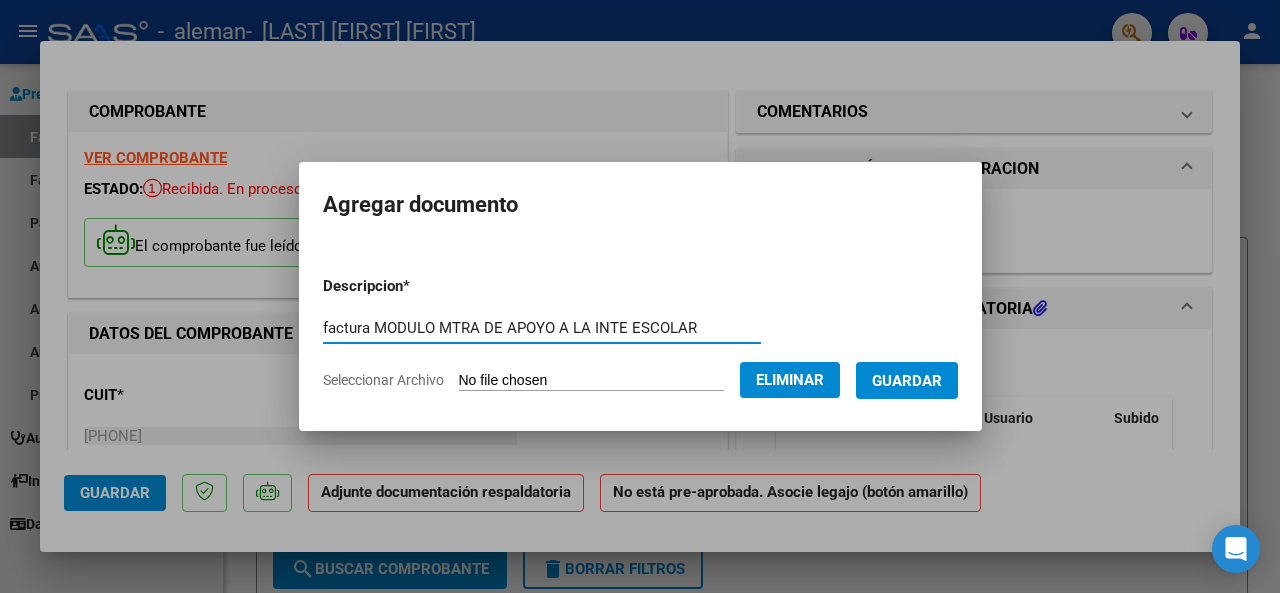 click on "factura MODULO MTRA DE APOYO A LA INTE ESCOLAR" at bounding box center [542, 328] 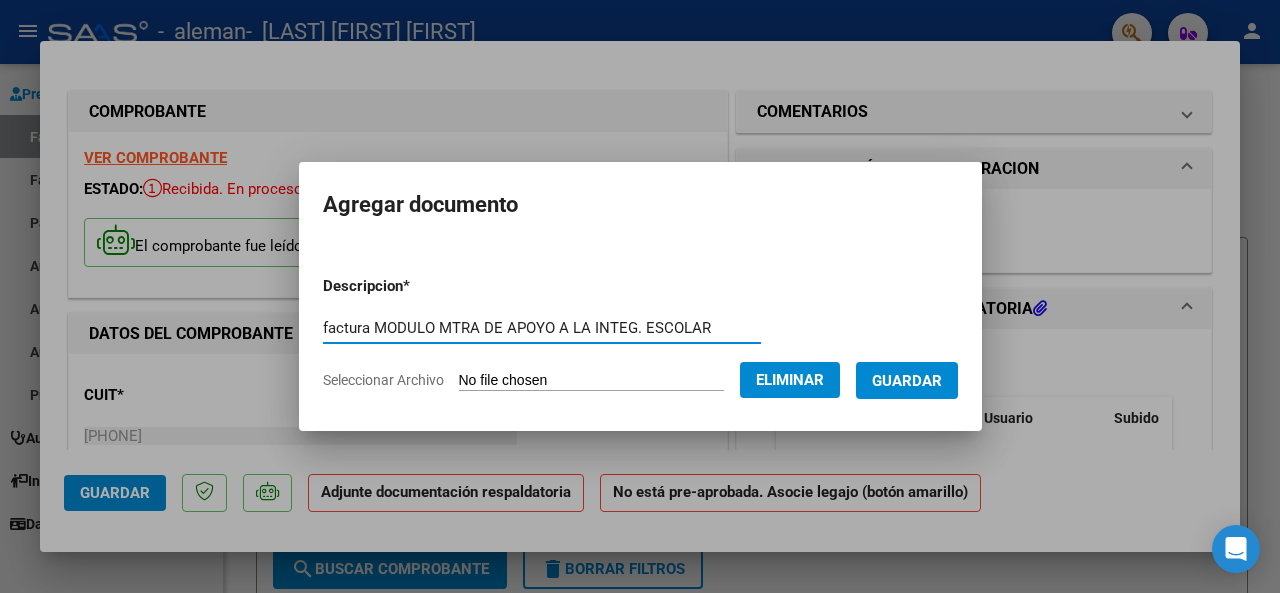 type on "factura MODULO MTRA DE APOYO A LA INTEG. ESCOLAR" 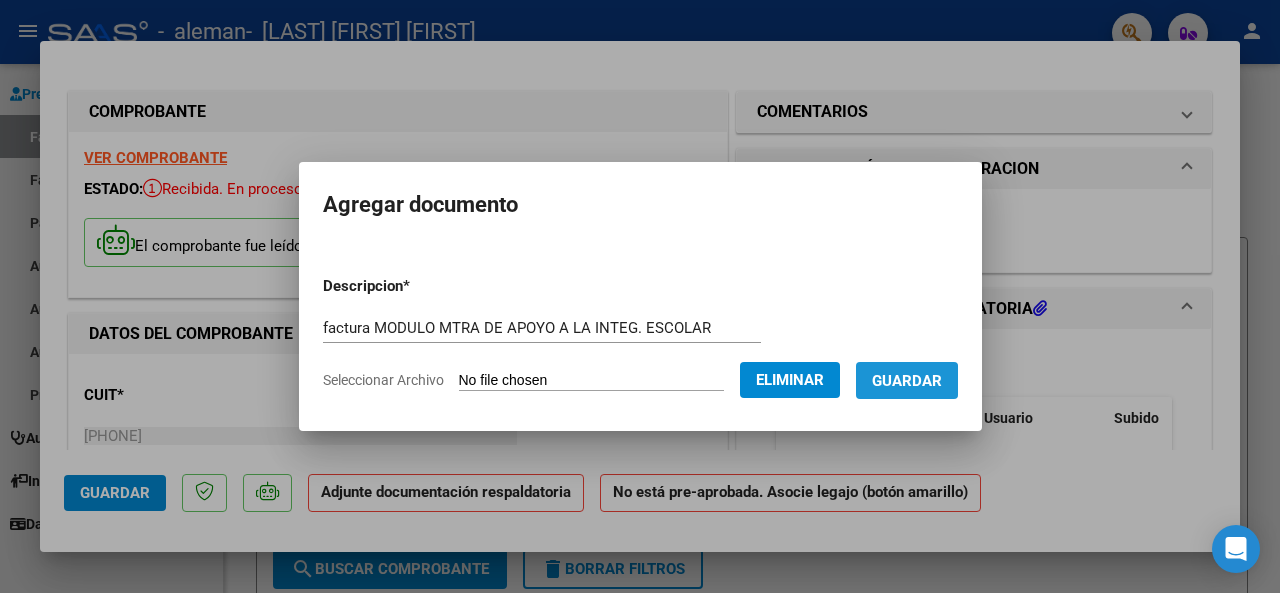 click on "Guardar" at bounding box center (907, 381) 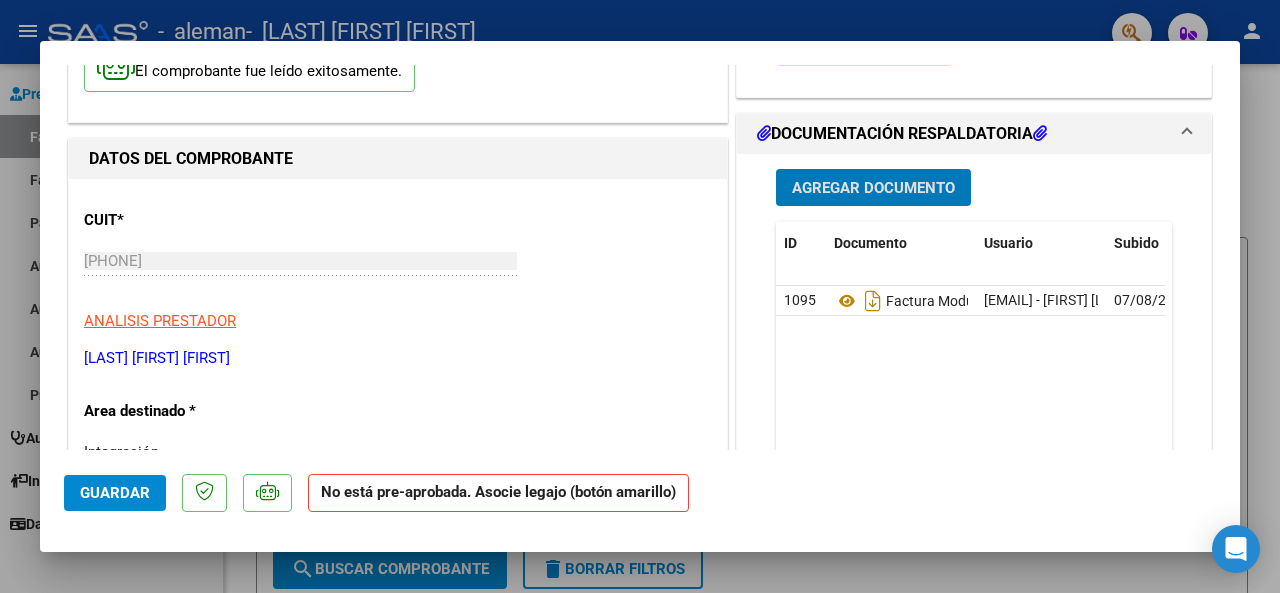 scroll, scrollTop: 0, scrollLeft: 0, axis: both 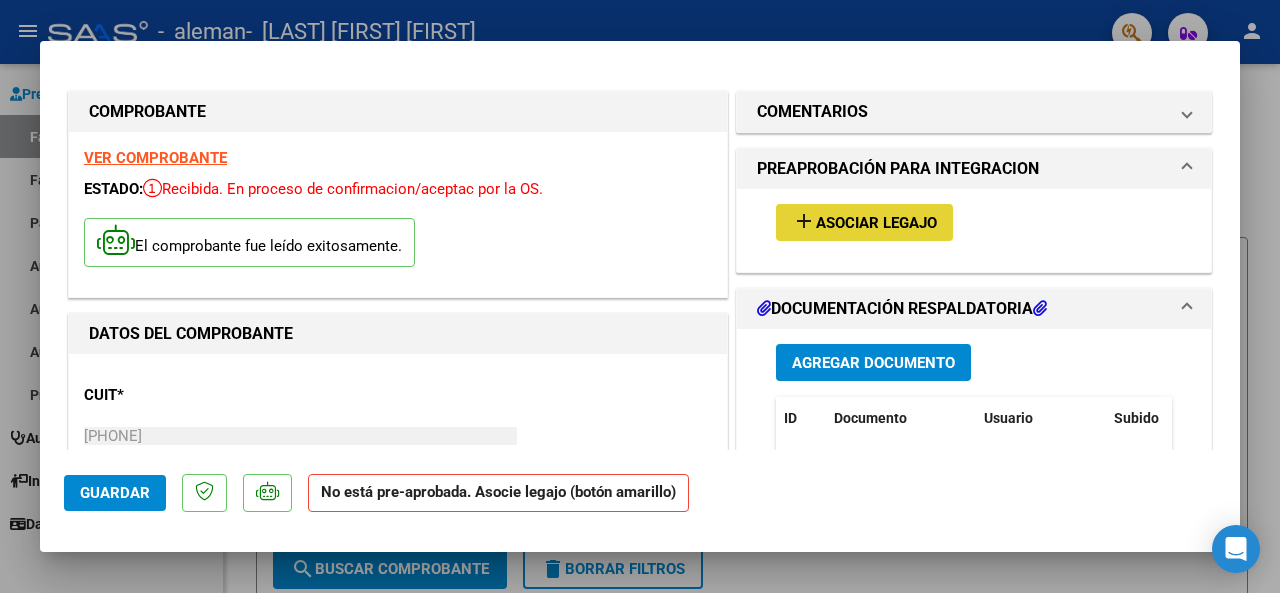 click on "Asociar Legajo" at bounding box center [876, 223] 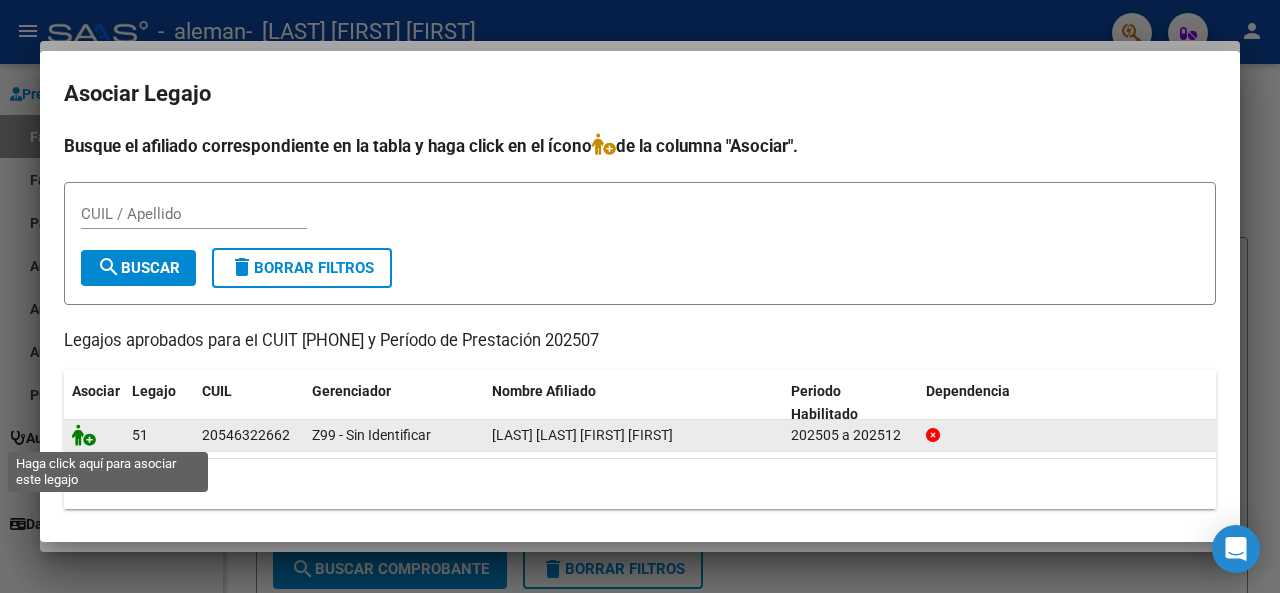 click 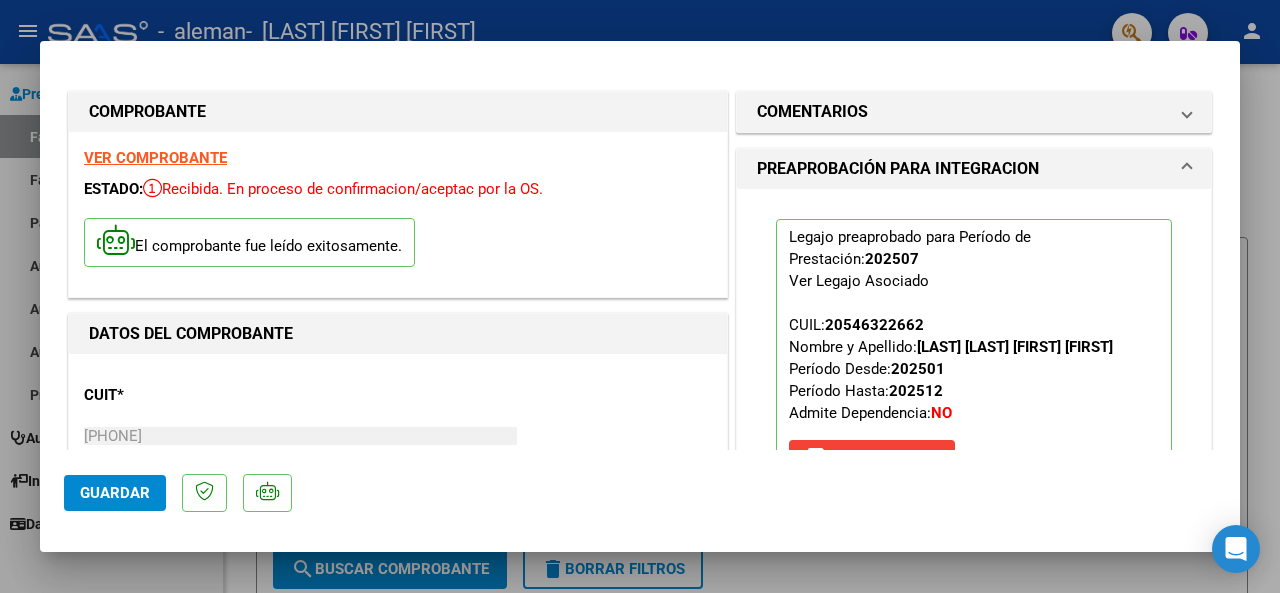 scroll, scrollTop: 400, scrollLeft: 0, axis: vertical 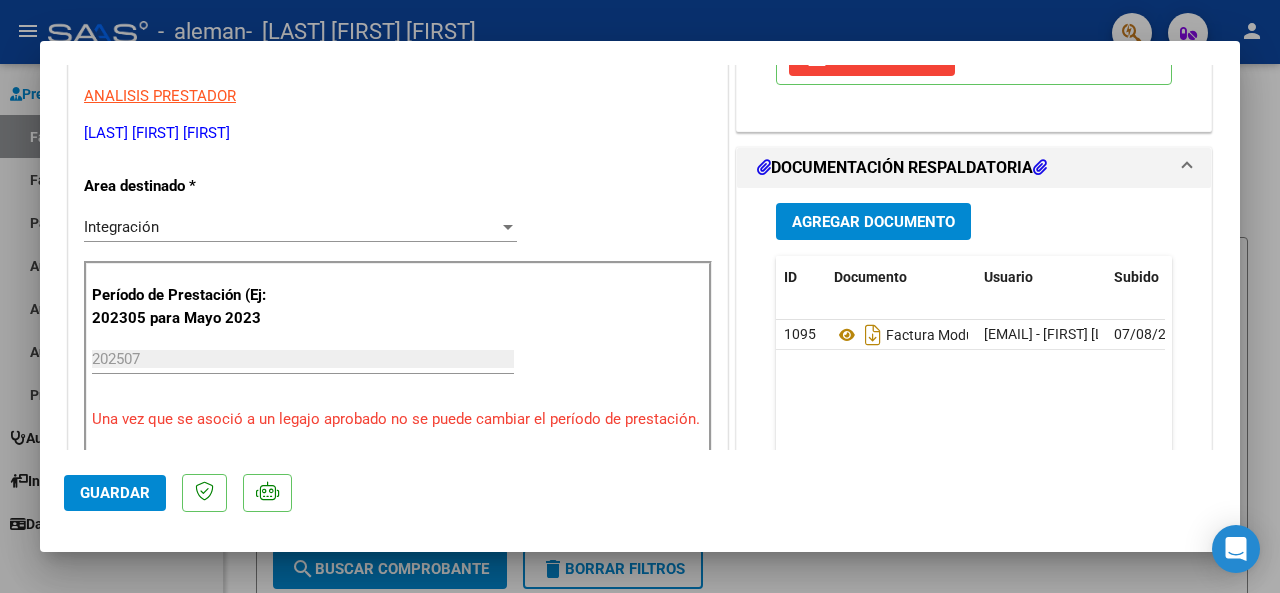 click on "Agregar Documento" at bounding box center (873, 222) 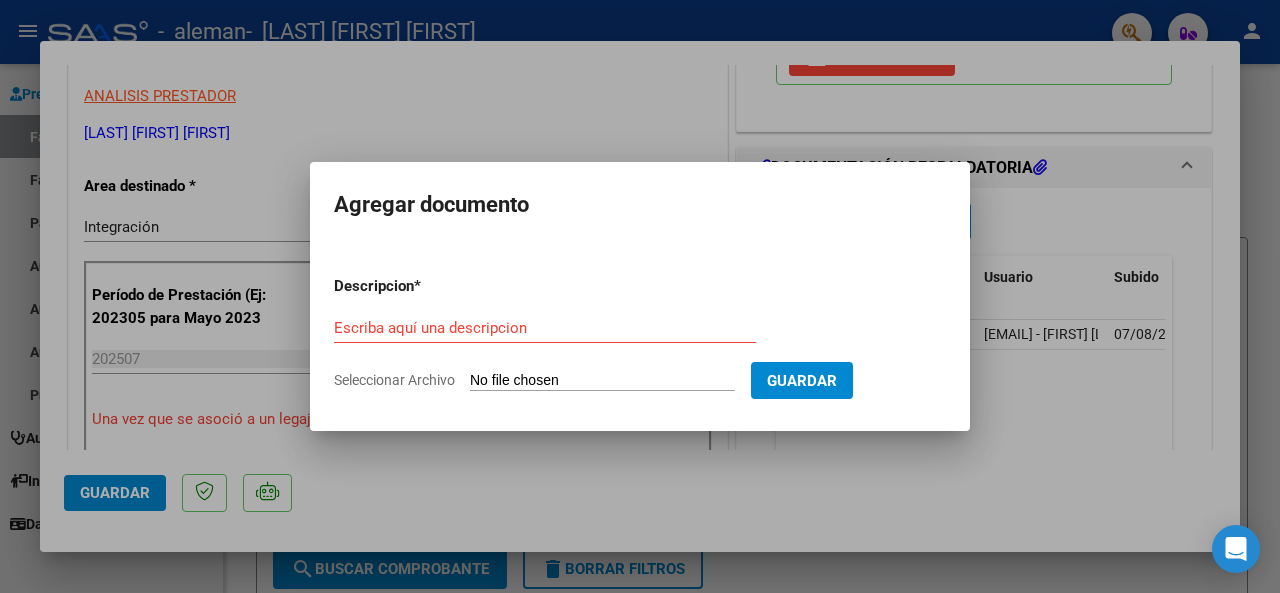 click on "Seleccionar Archivo" at bounding box center [602, 381] 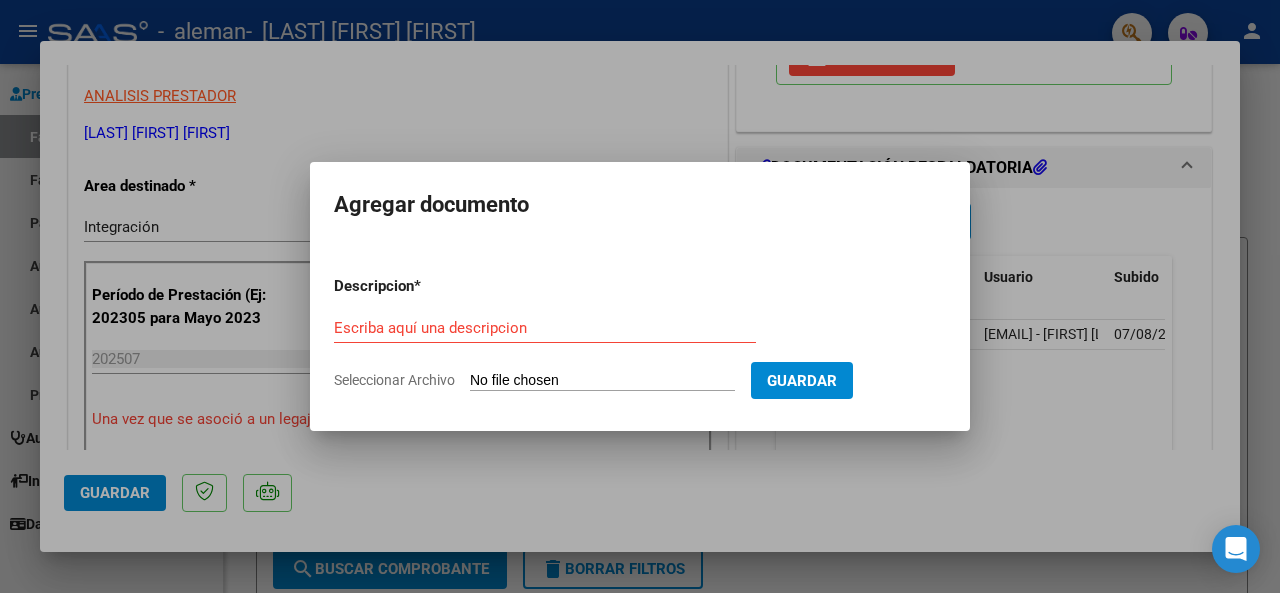 type on "C:\fakepath\planilla asistencia JULIO-[FIRST] [LAST].jpg" 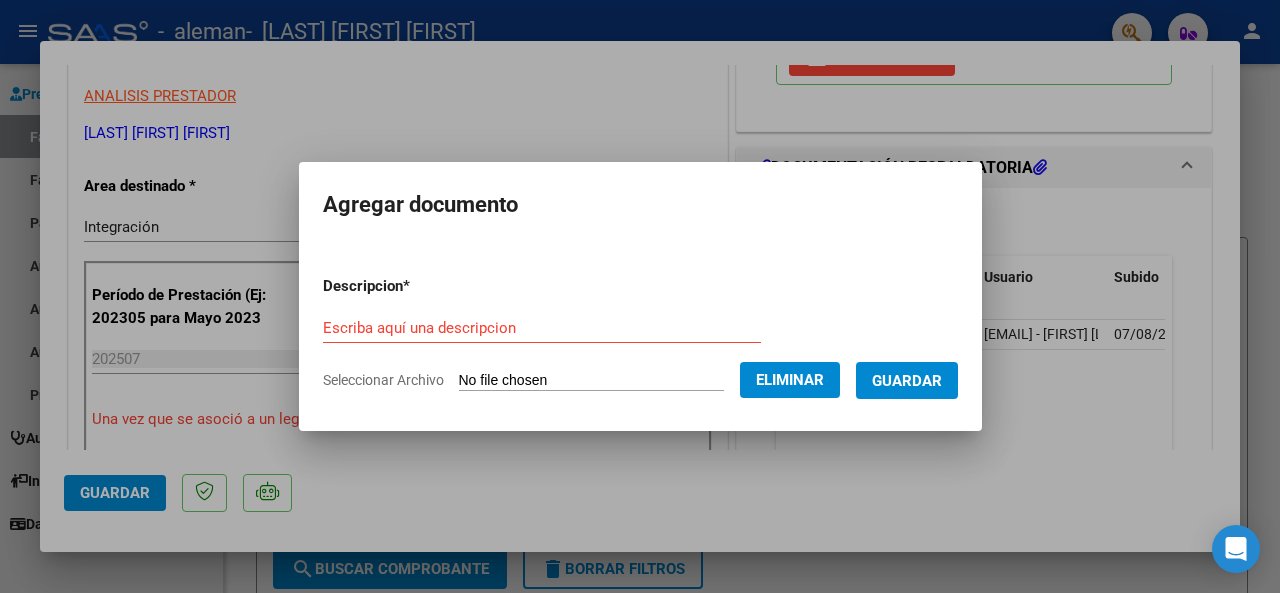 click on "Escriba aquí una descripcion" at bounding box center [542, 328] 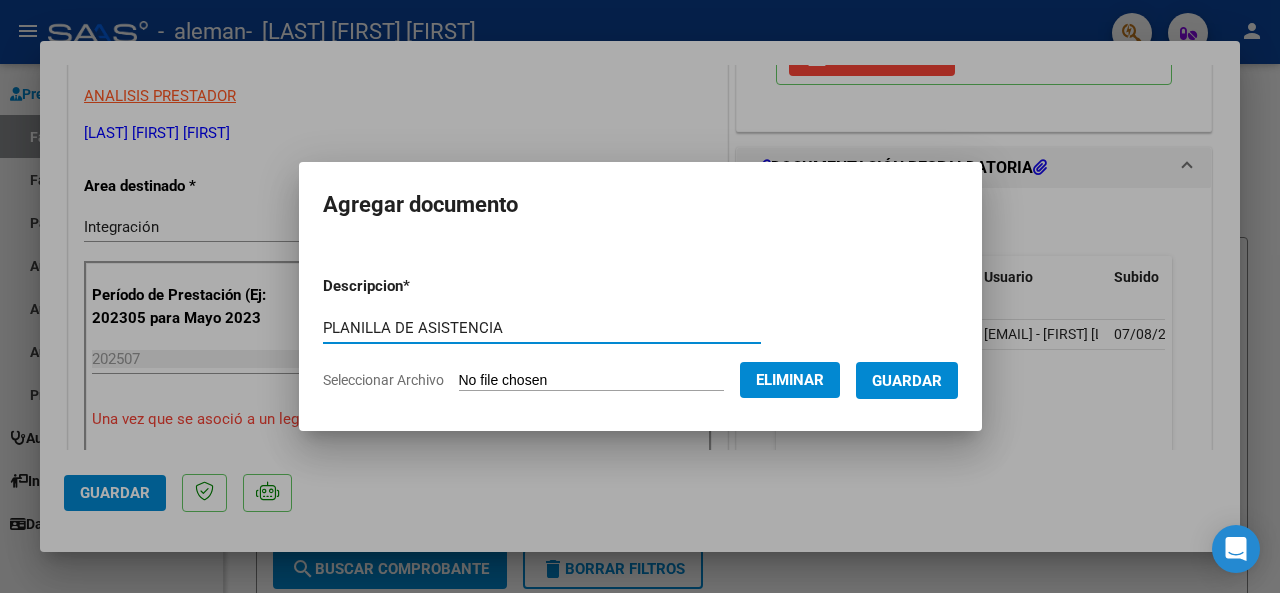 type on "PLANILLA DE ASISTENCIA" 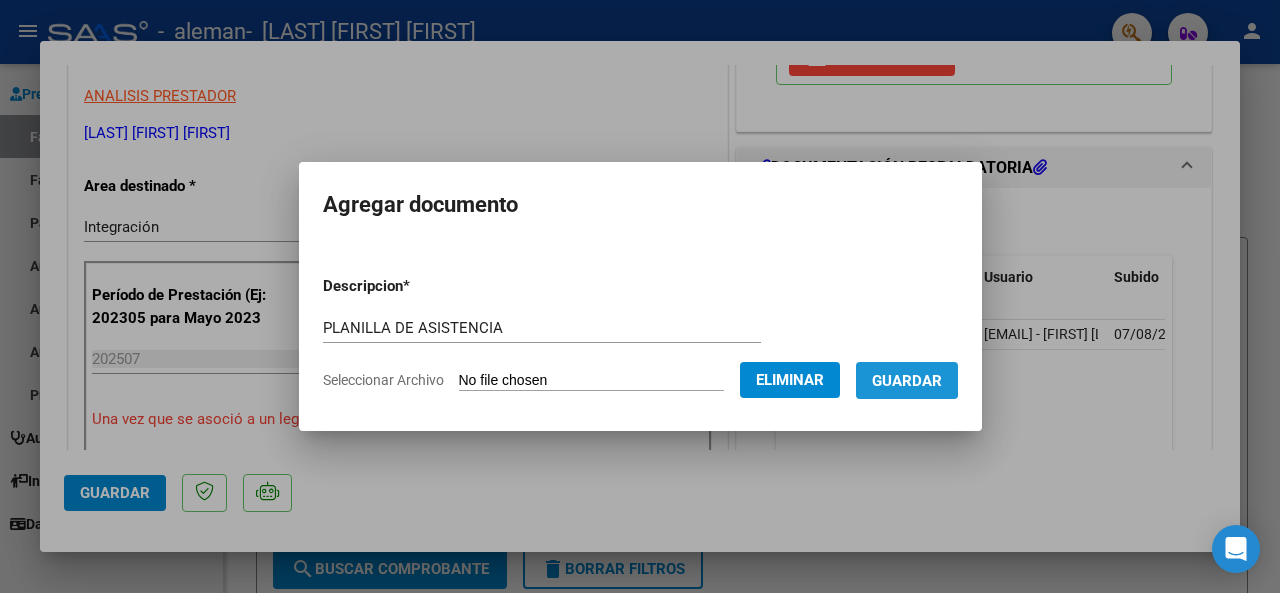 click on "Guardar" at bounding box center (907, 381) 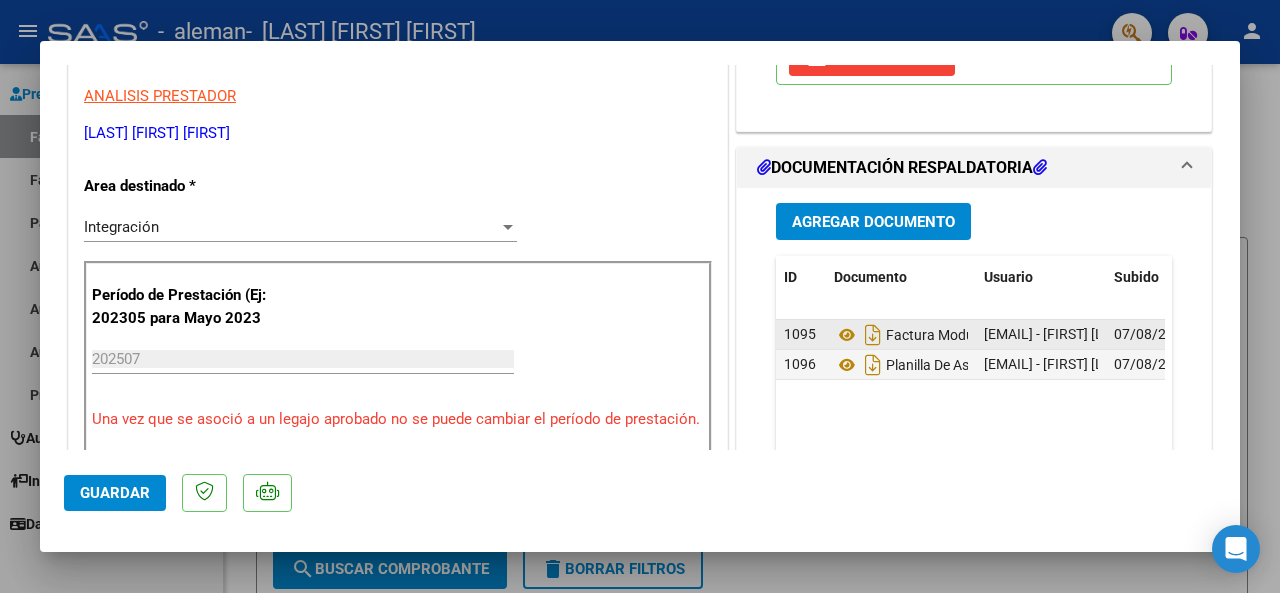 drag, startPoint x: 976, startPoint y: 354, endPoint x: 1113, endPoint y: 354, distance: 137 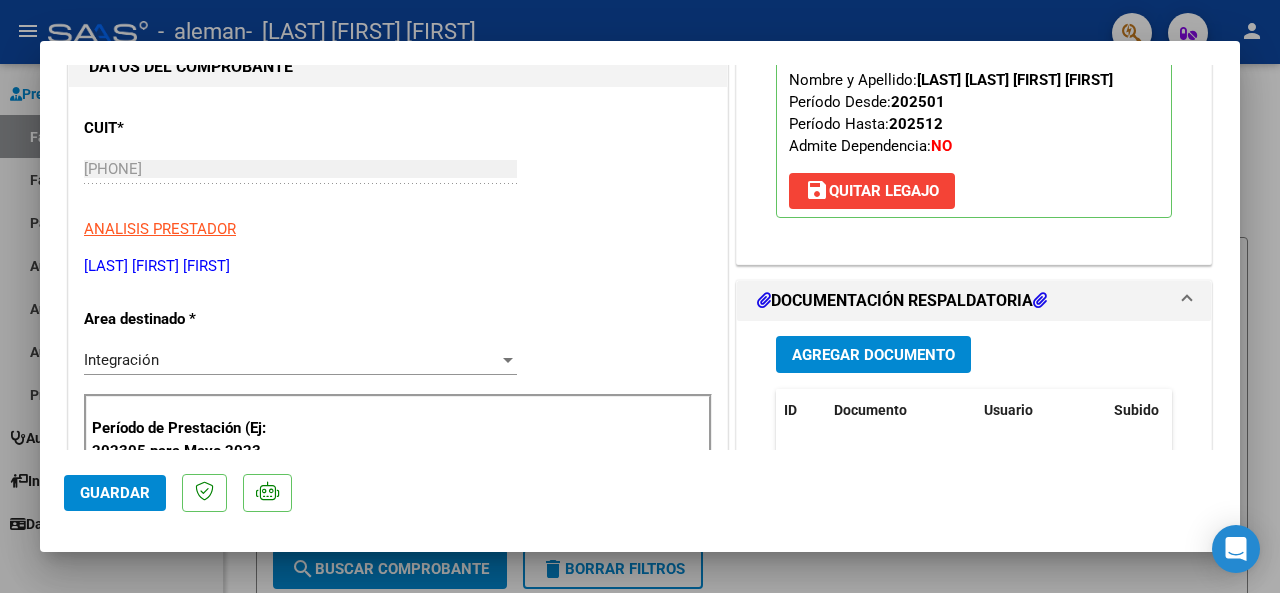 scroll, scrollTop: 133, scrollLeft: 0, axis: vertical 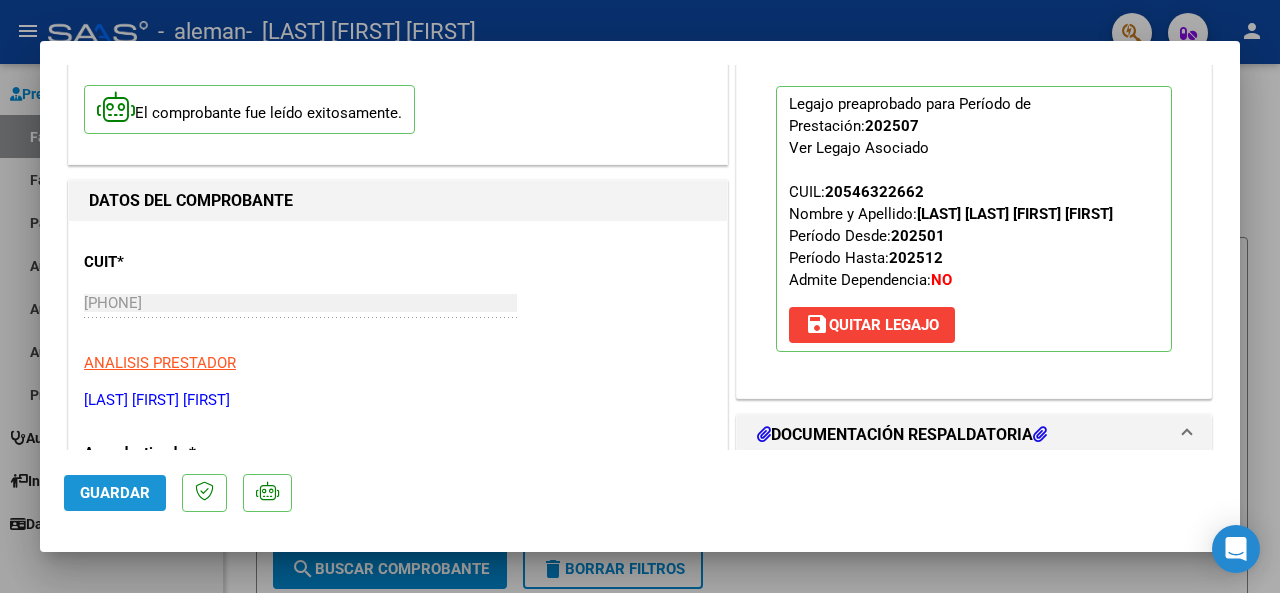 click on "Guardar" 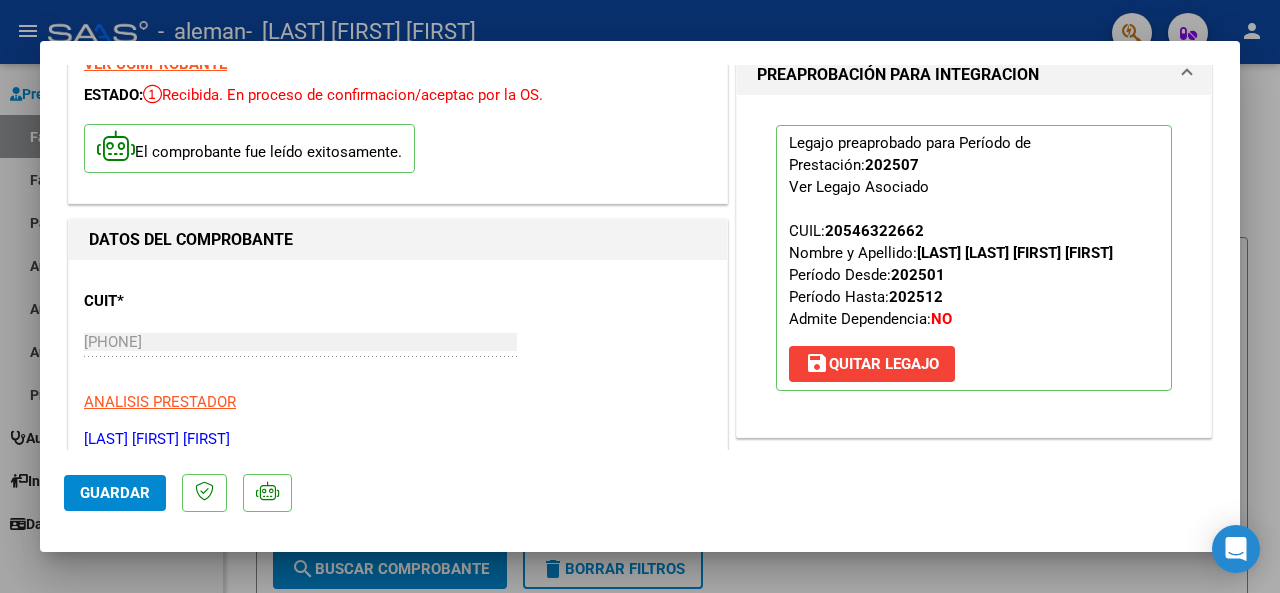 scroll, scrollTop: 0, scrollLeft: 0, axis: both 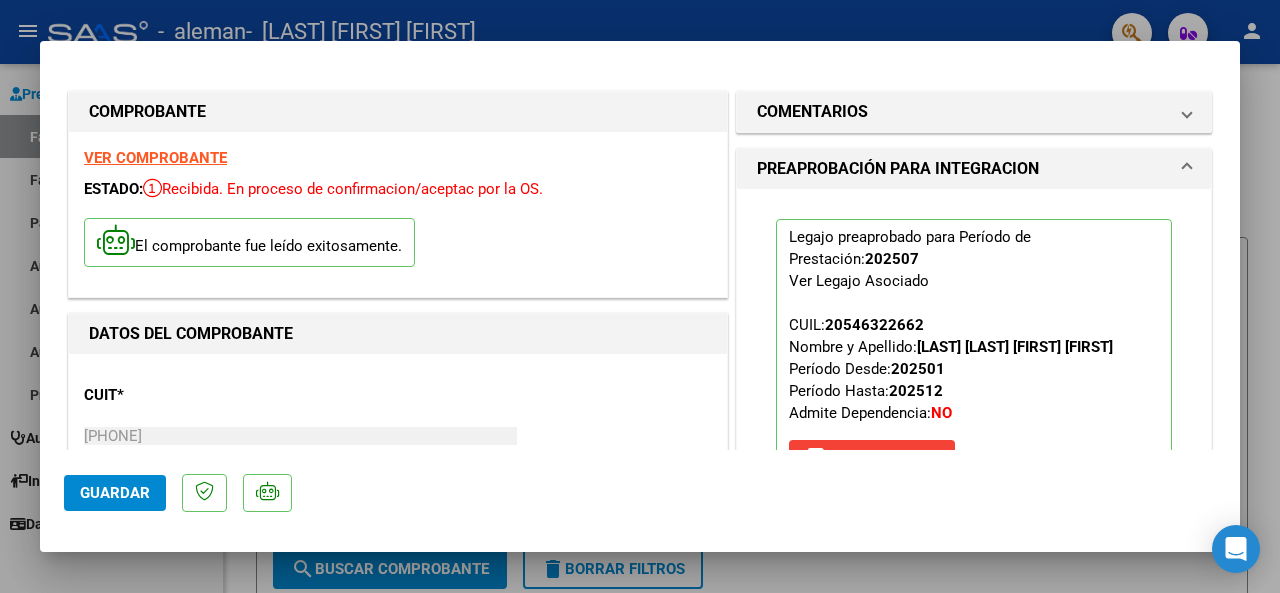 click at bounding box center [640, 296] 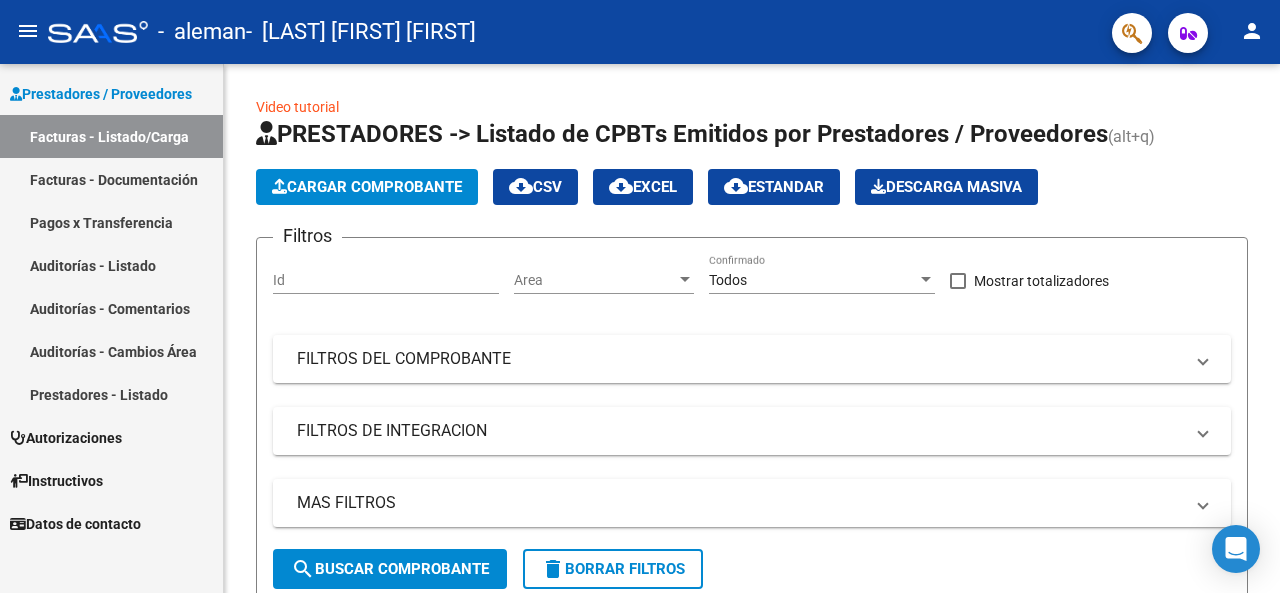 click on "Facturas - Documentación" at bounding box center [111, 179] 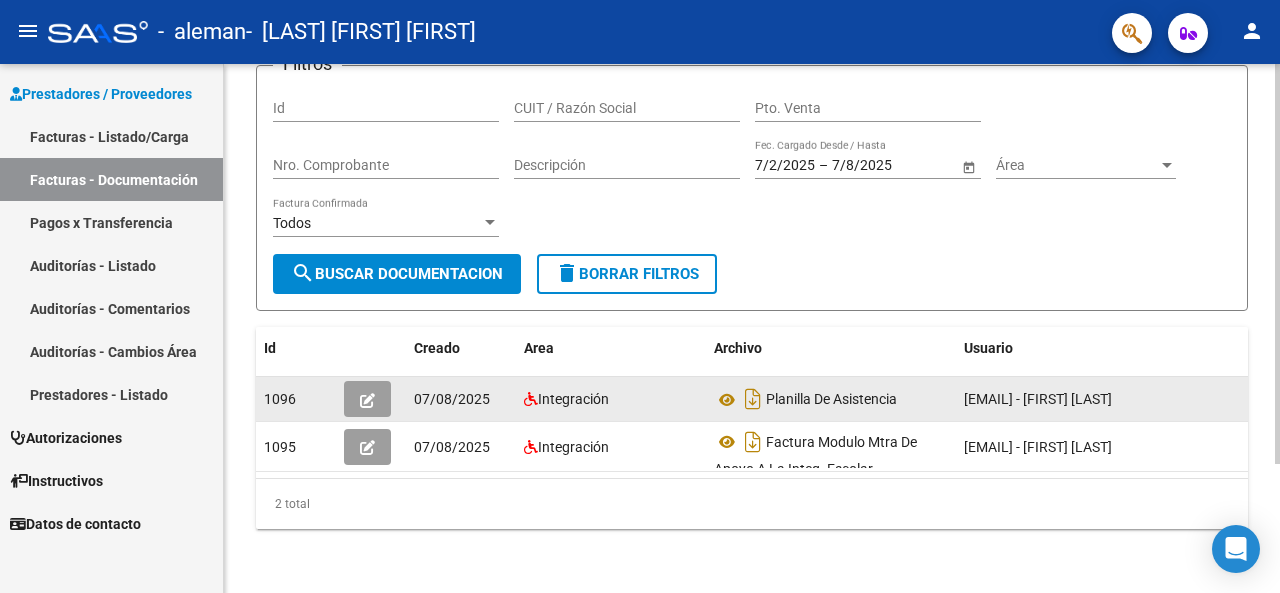 scroll, scrollTop: 0, scrollLeft: 0, axis: both 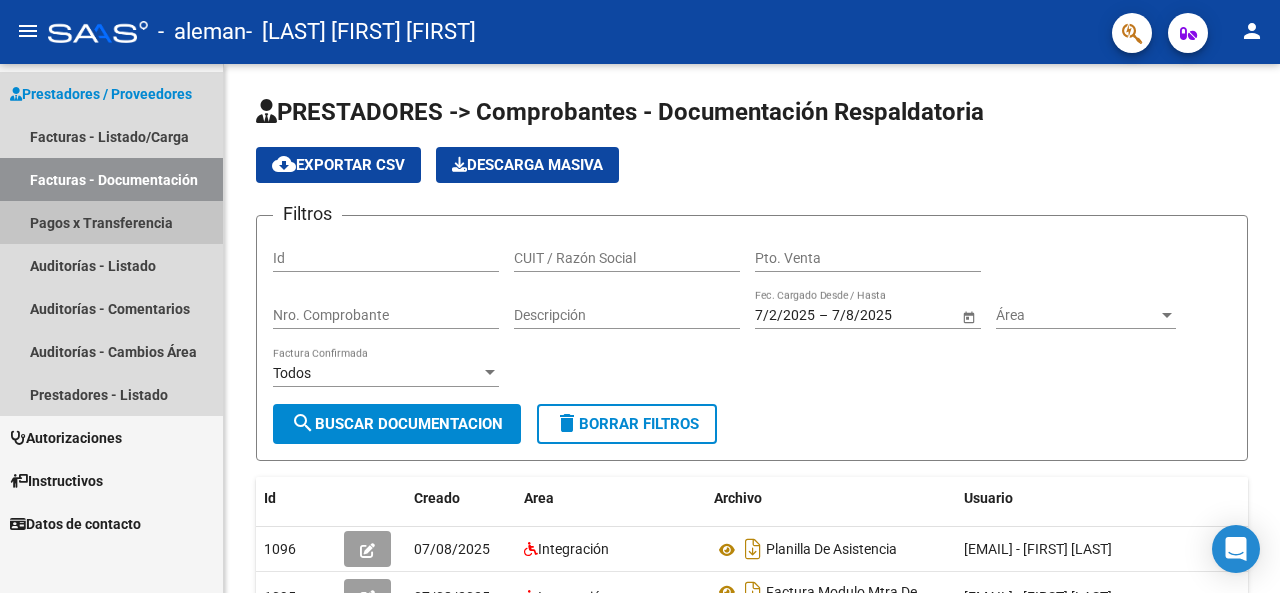 click on "Pagos x Transferencia" at bounding box center (111, 222) 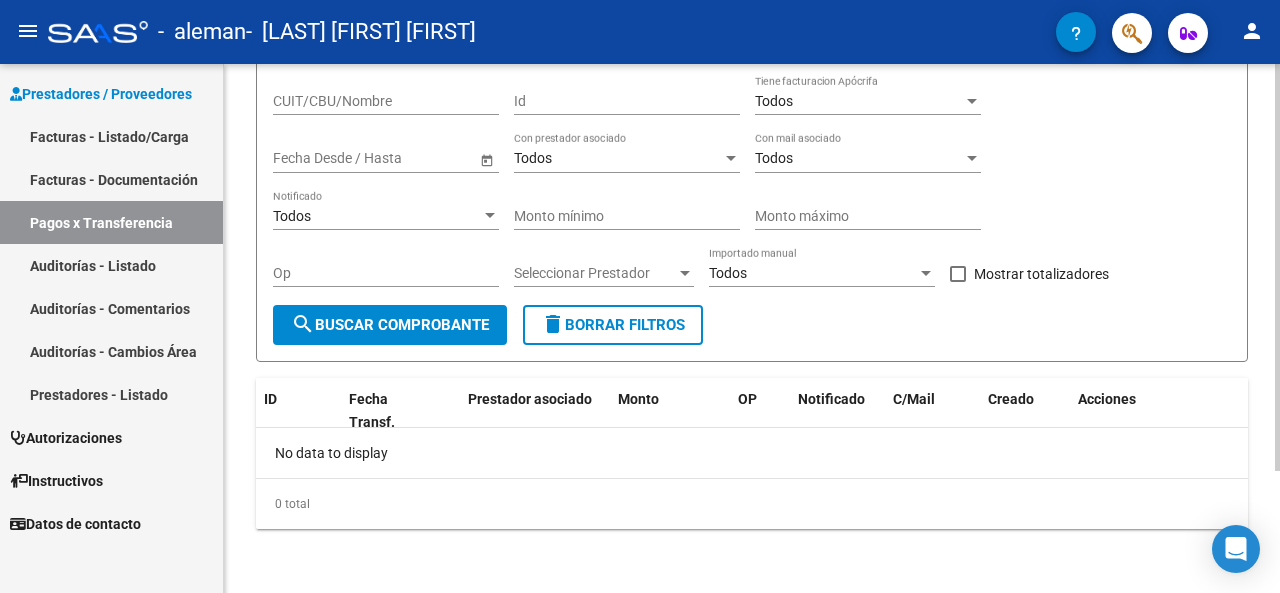 scroll, scrollTop: 0, scrollLeft: 0, axis: both 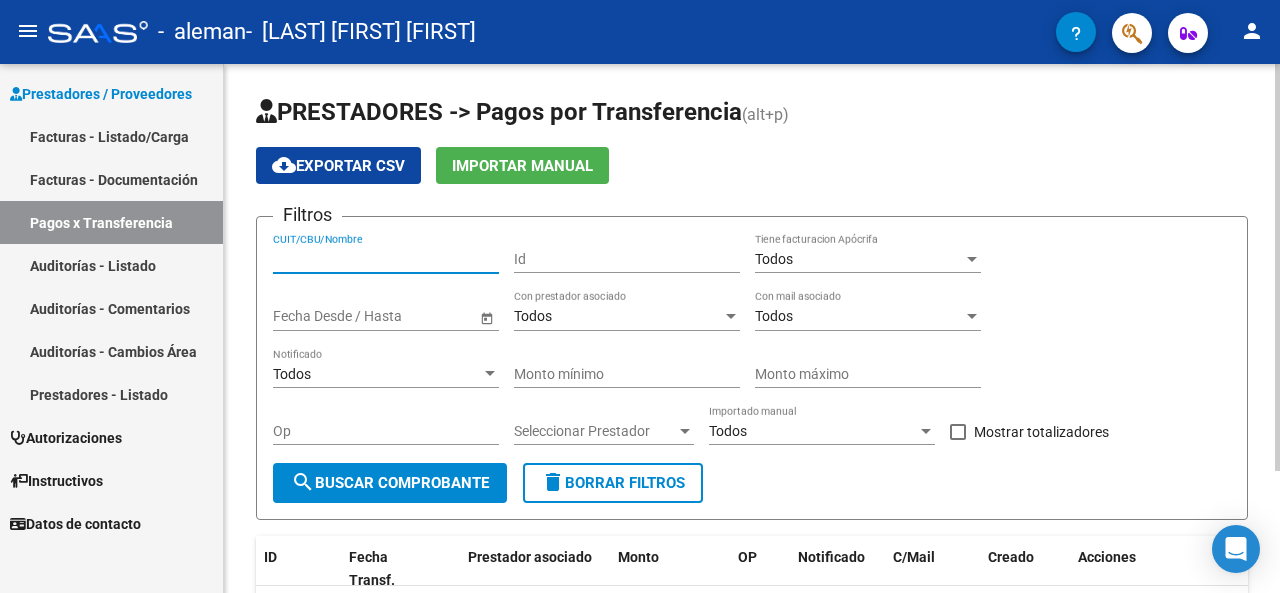 click on "CUIT/CBU/Nombre" at bounding box center [386, 259] 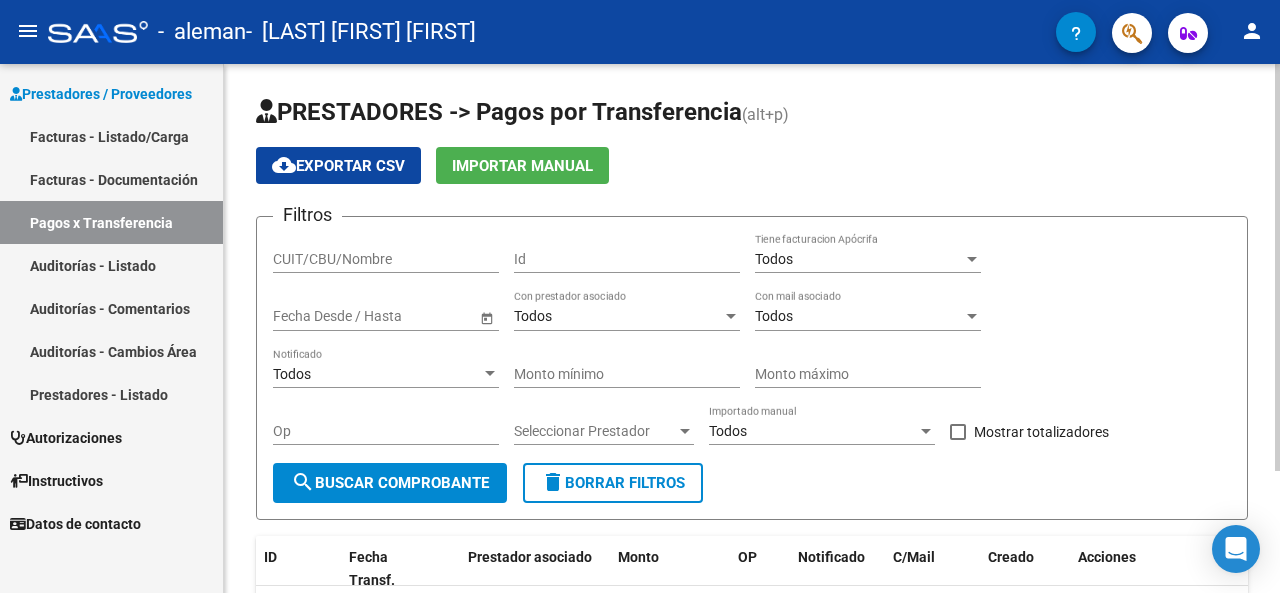 click on "cloud_download  Exportar CSV   Importar Manual" 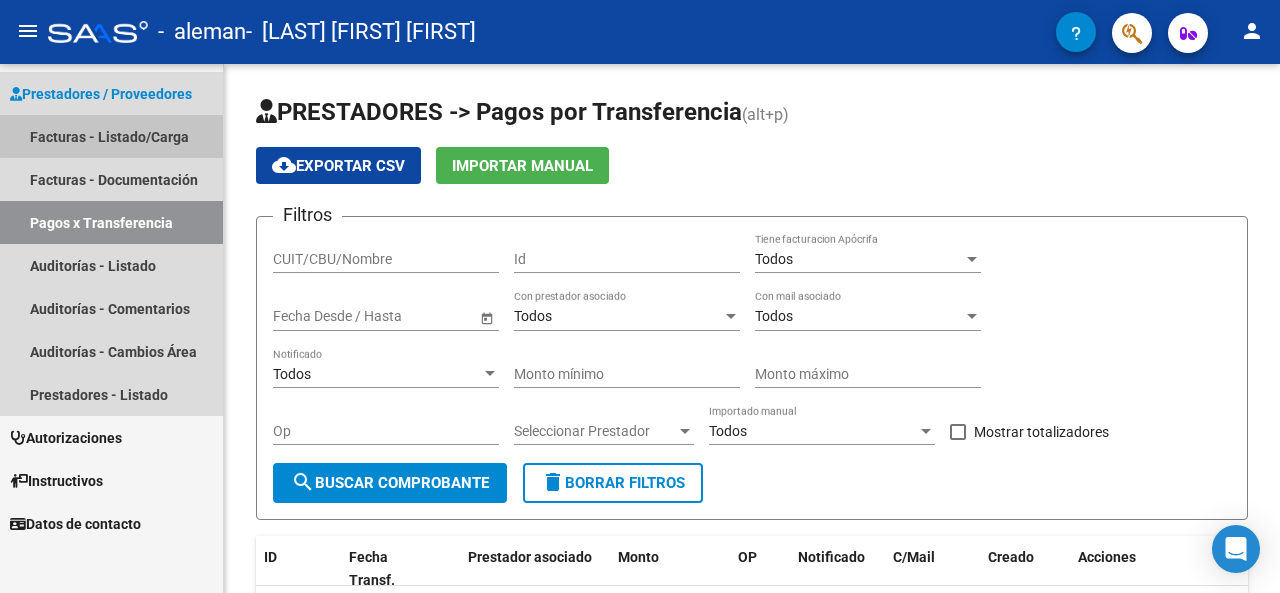 click on "Facturas - Listado/Carga" at bounding box center (111, 136) 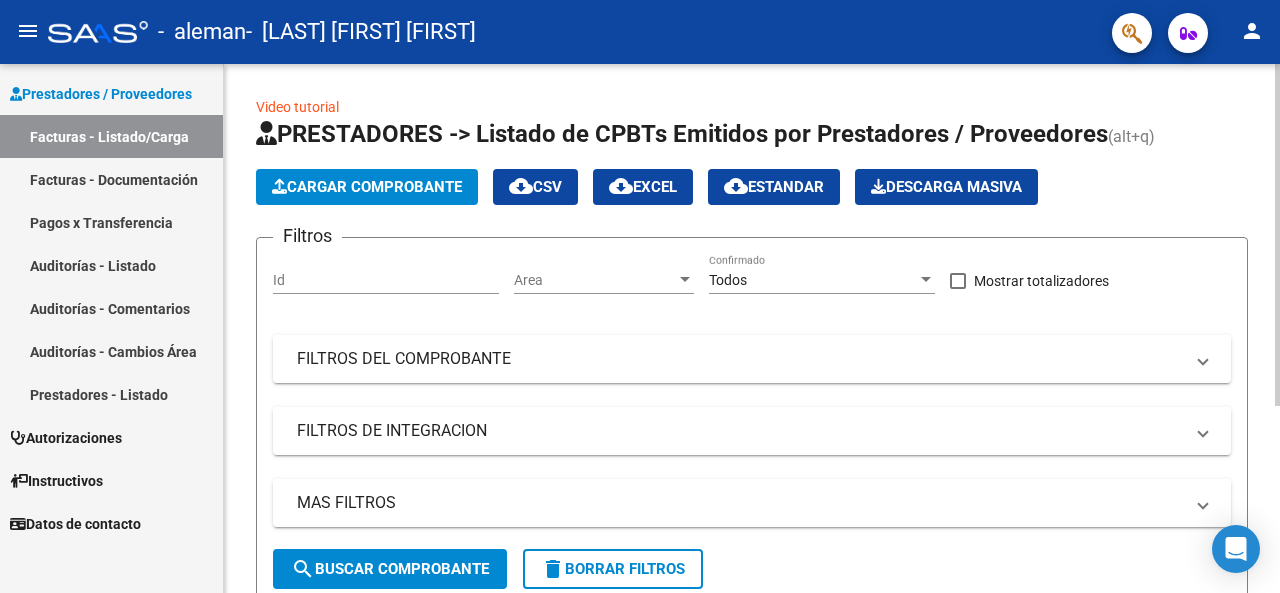 scroll, scrollTop: 267, scrollLeft: 0, axis: vertical 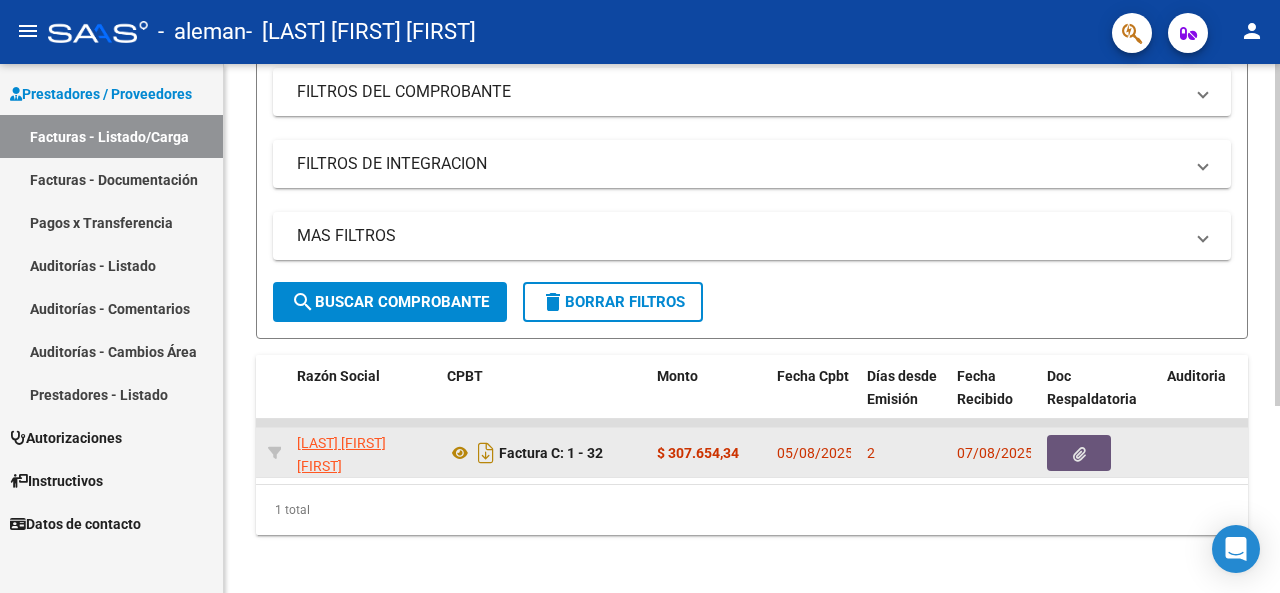 click 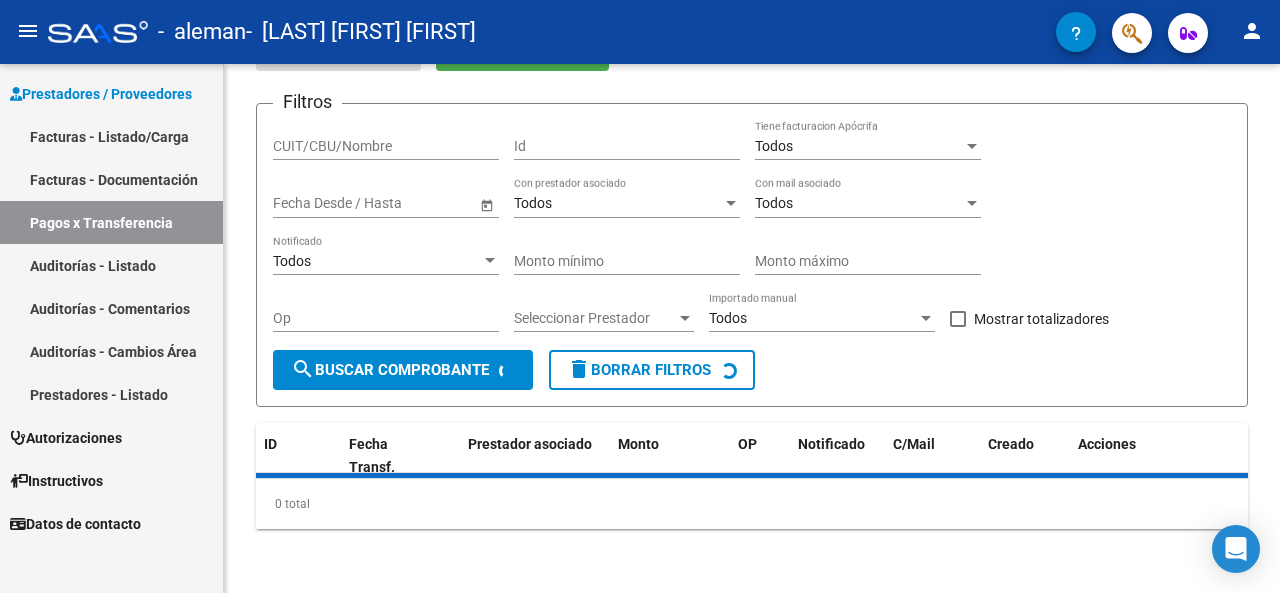 scroll, scrollTop: 0, scrollLeft: 0, axis: both 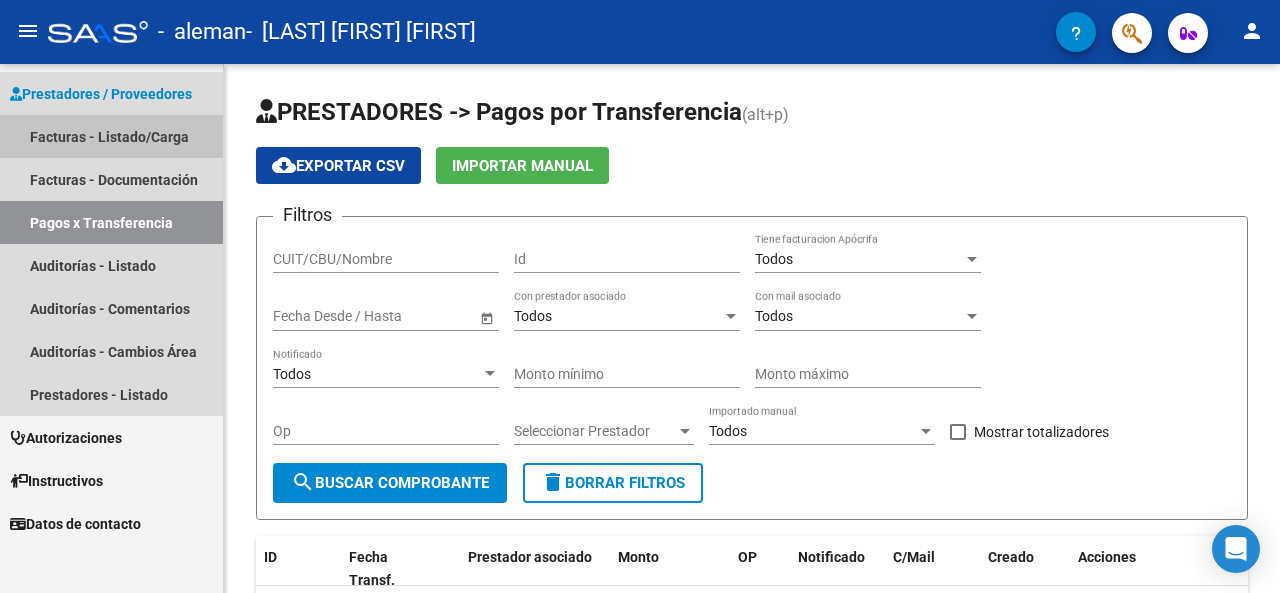 click on "Facturas - Listado/Carga" at bounding box center [111, 136] 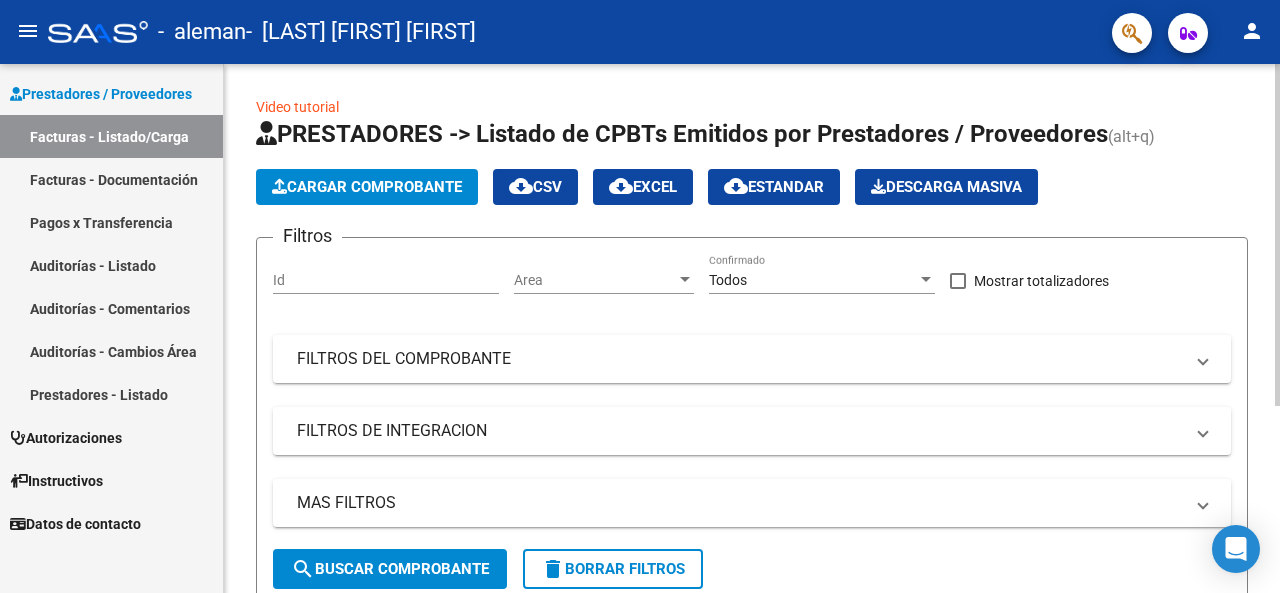 scroll, scrollTop: 266, scrollLeft: 0, axis: vertical 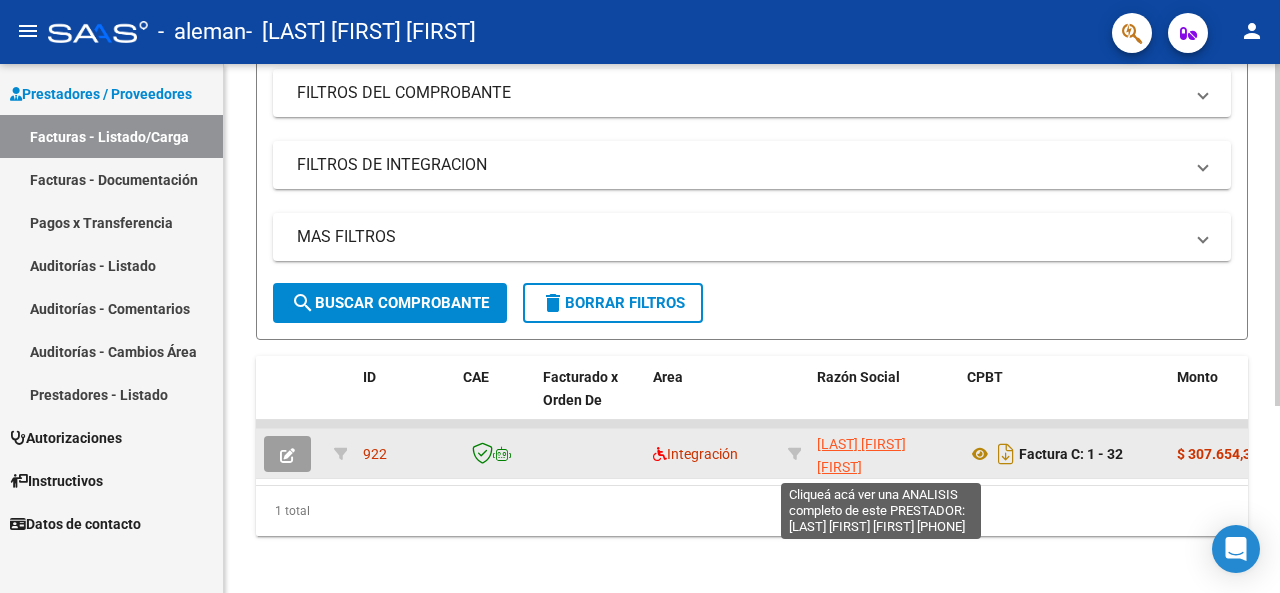 click on "[LAST] [FIRST] [FIRST]" 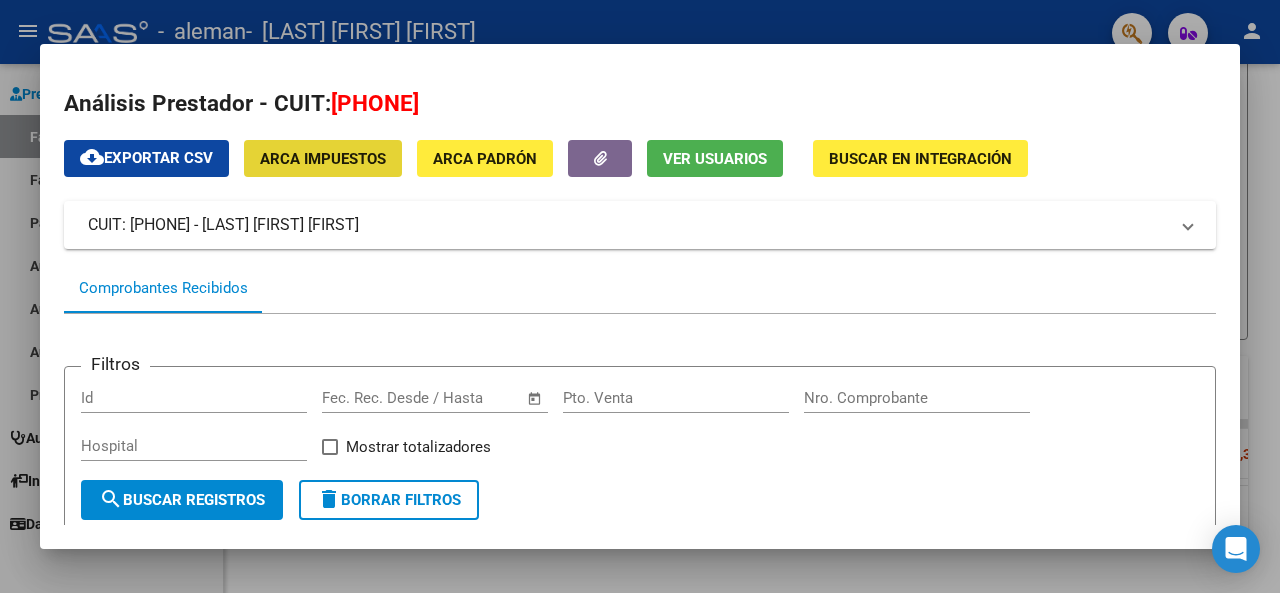 click on "ARCA Impuestos" at bounding box center (323, 159) 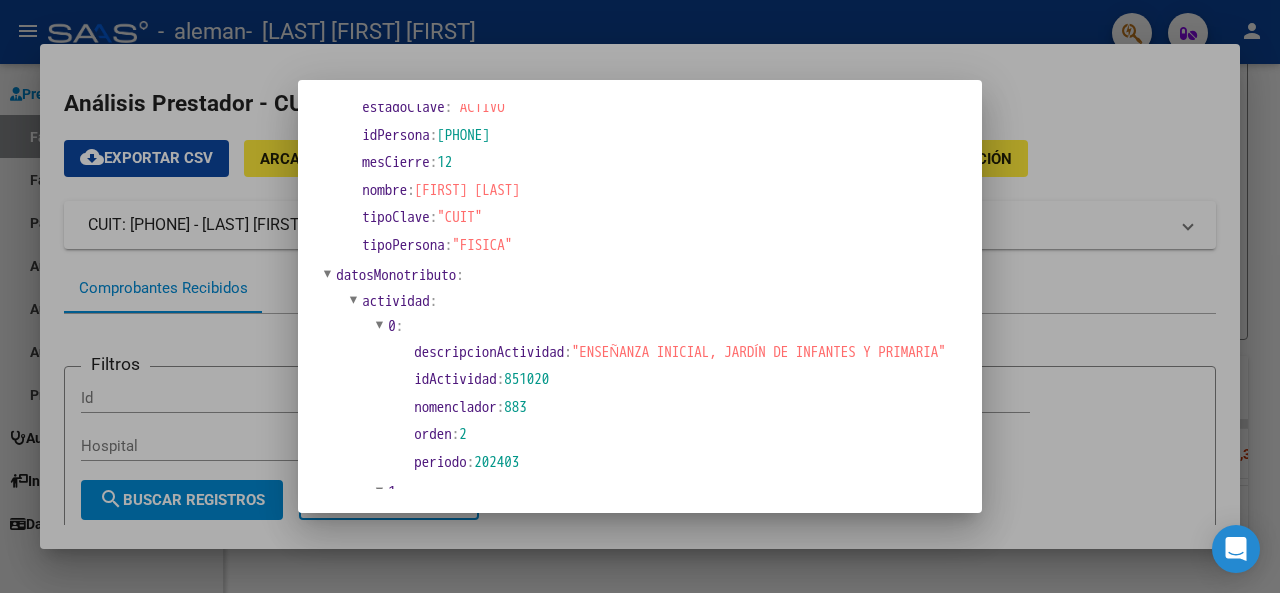 scroll, scrollTop: 0, scrollLeft: 0, axis: both 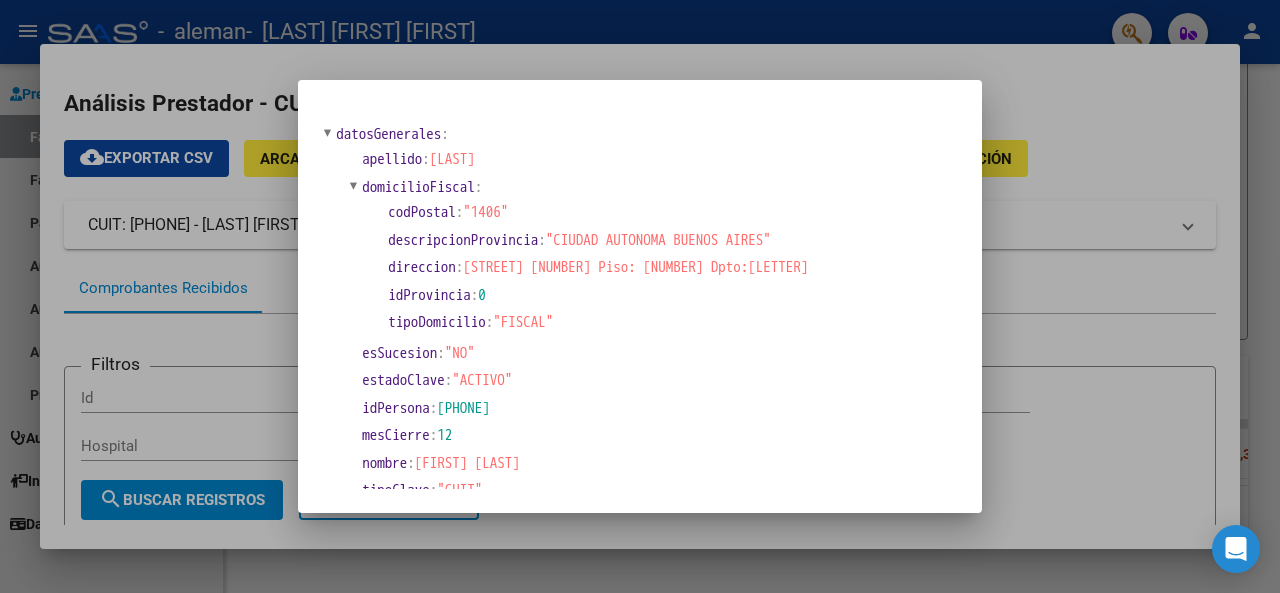 click at bounding box center [640, 296] 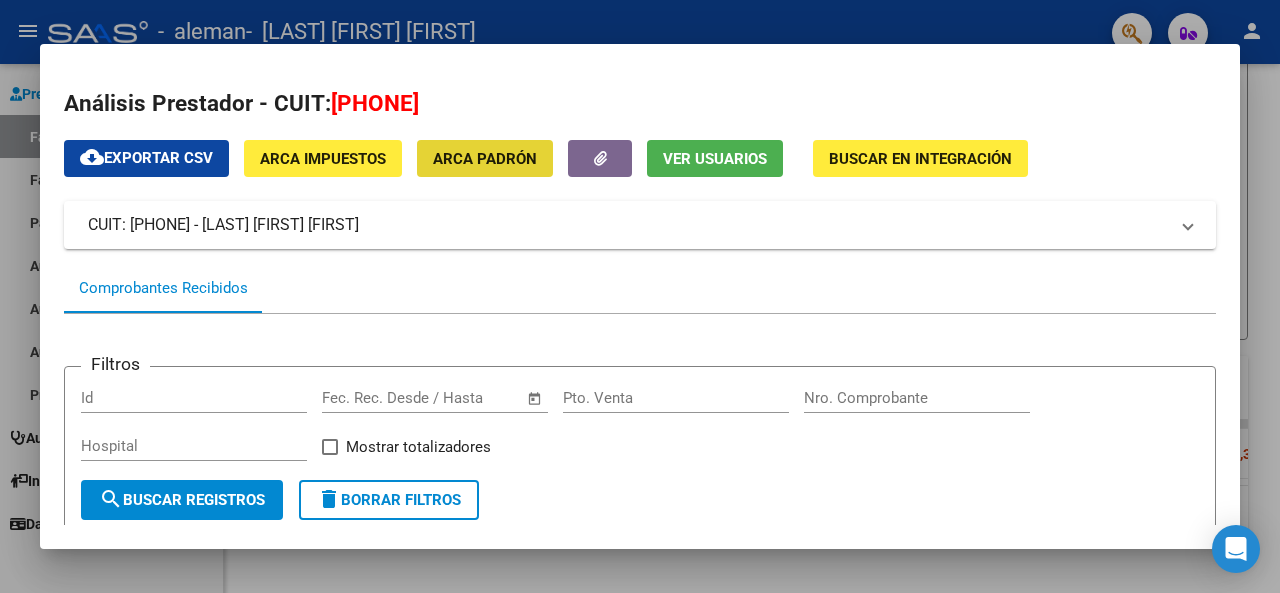 click on "ARCA Padrón" at bounding box center (485, 158) 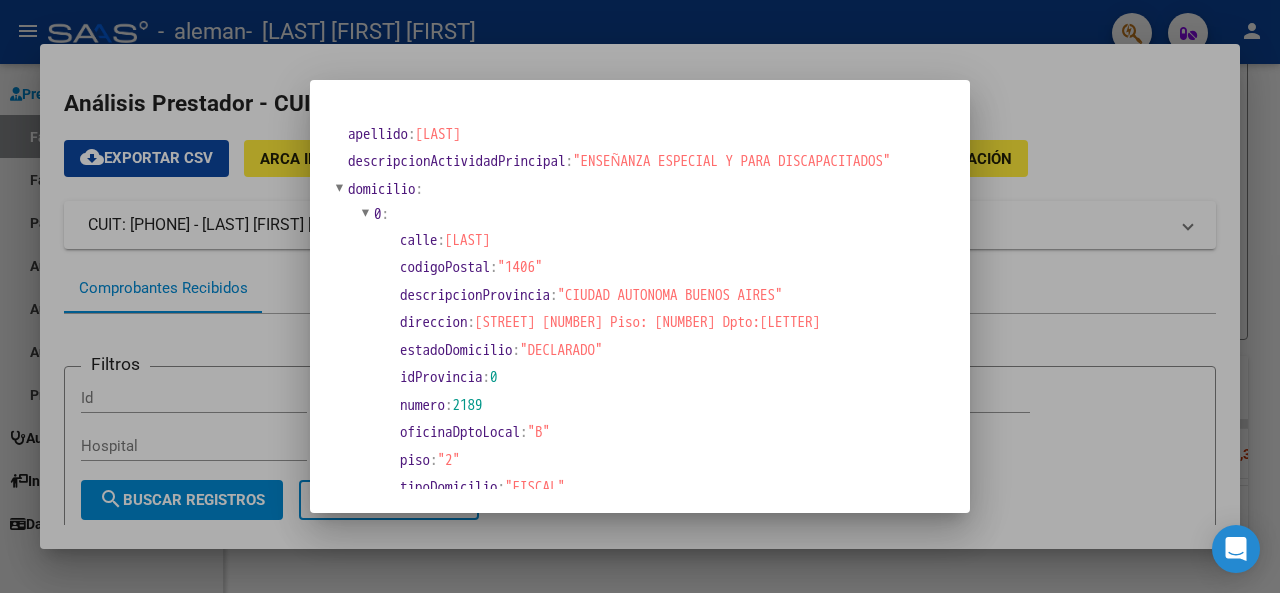 click at bounding box center [640, 296] 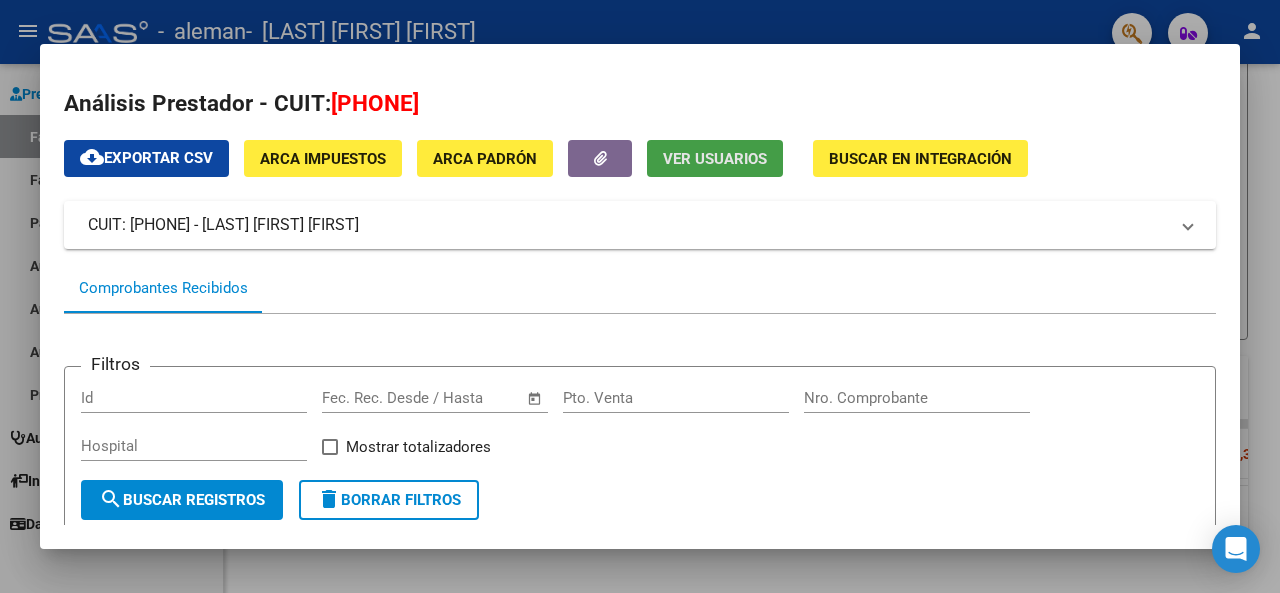 click on "Ver Usuarios" 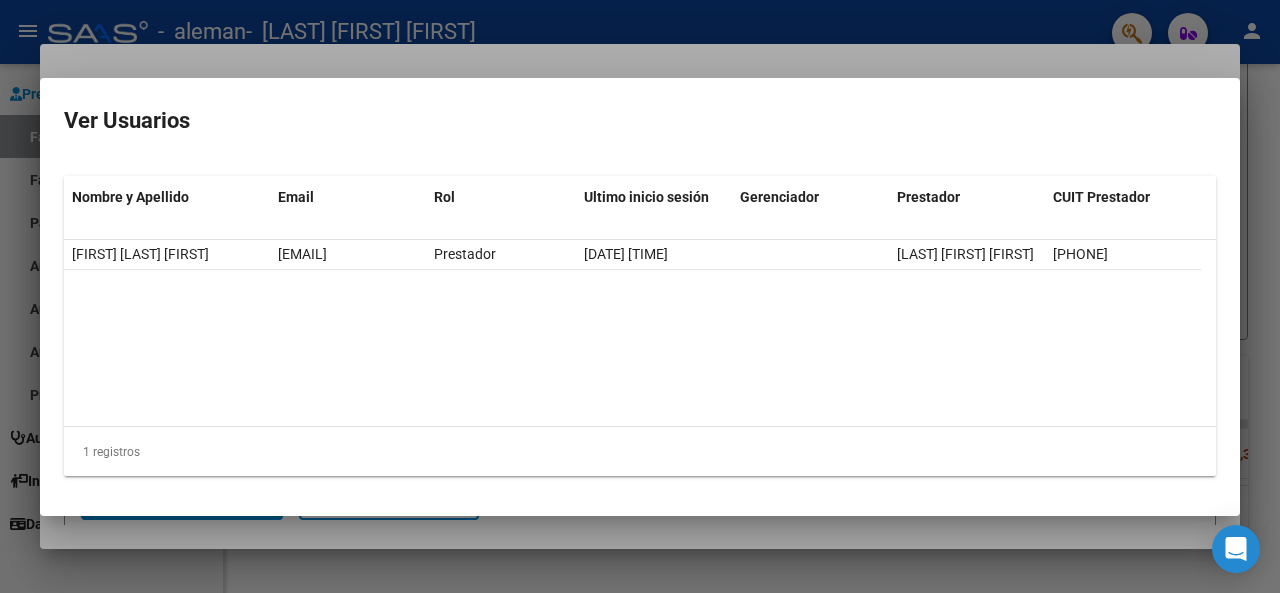 click at bounding box center (640, 296) 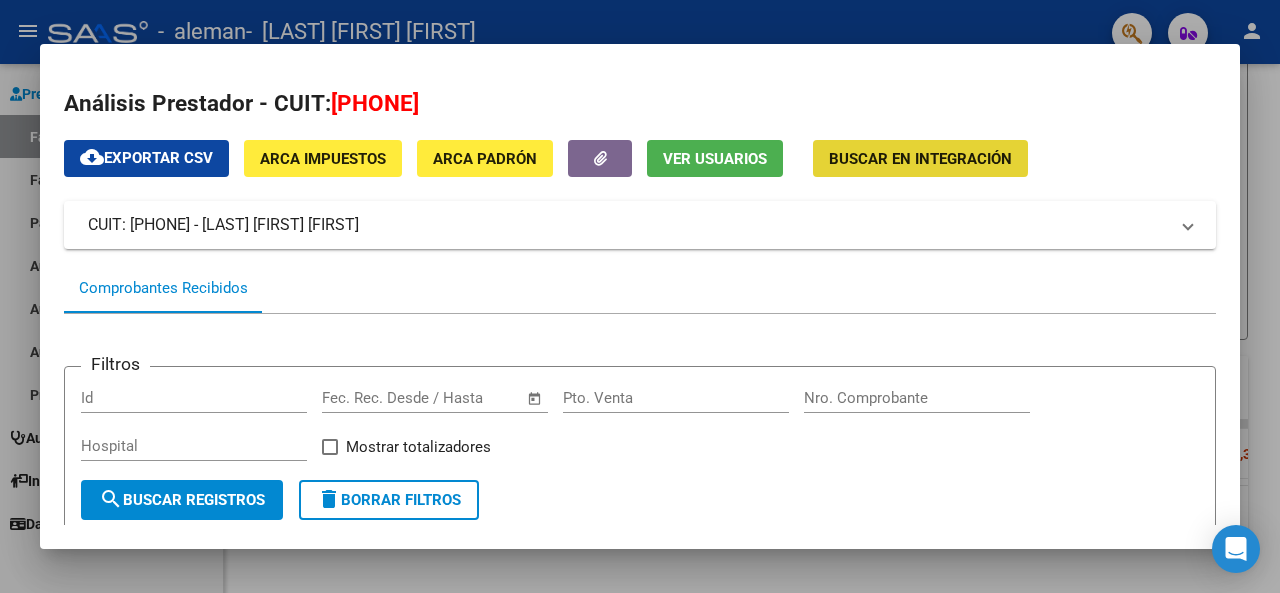 click on "Buscar en Integración" 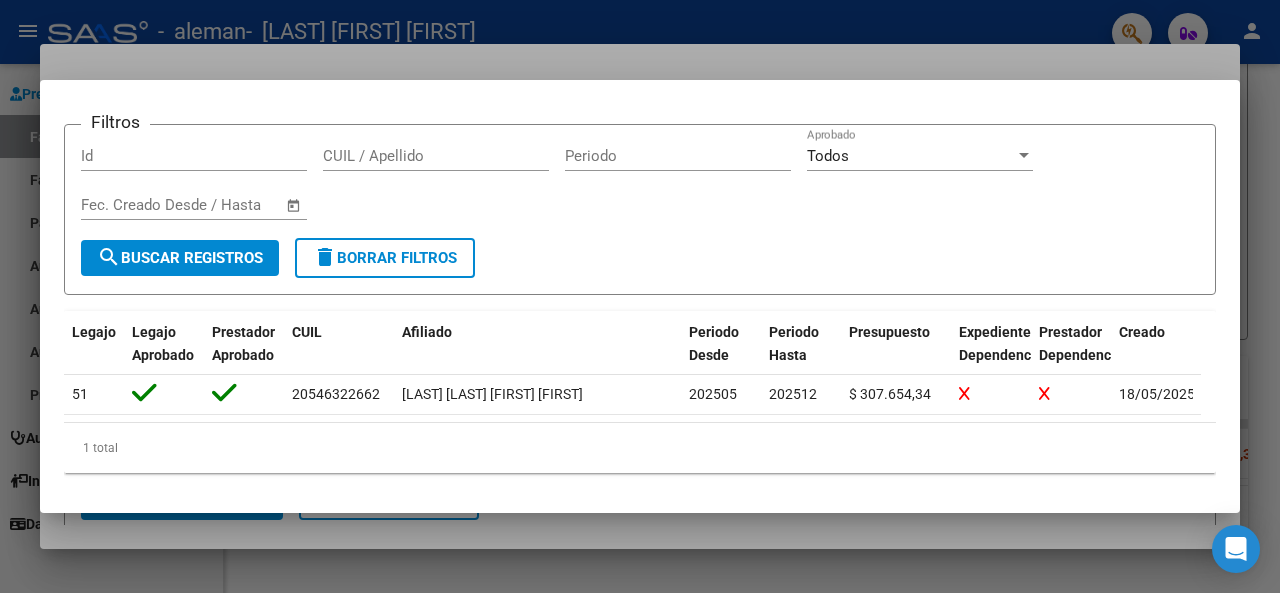 scroll, scrollTop: 0, scrollLeft: 0, axis: both 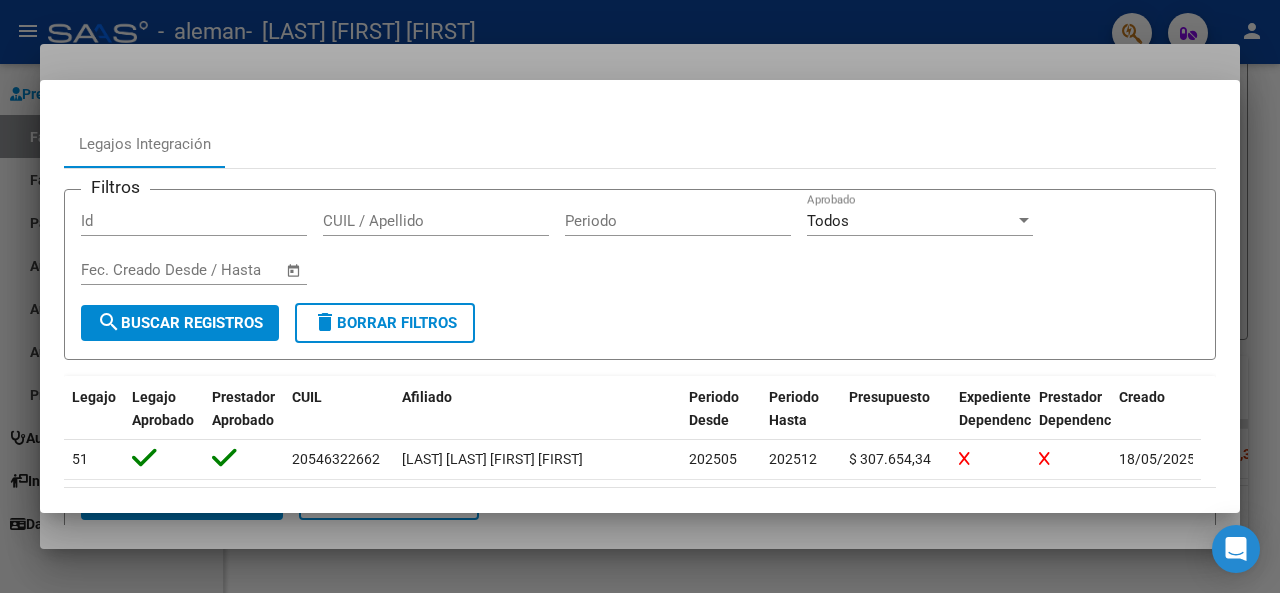 click at bounding box center (640, 296) 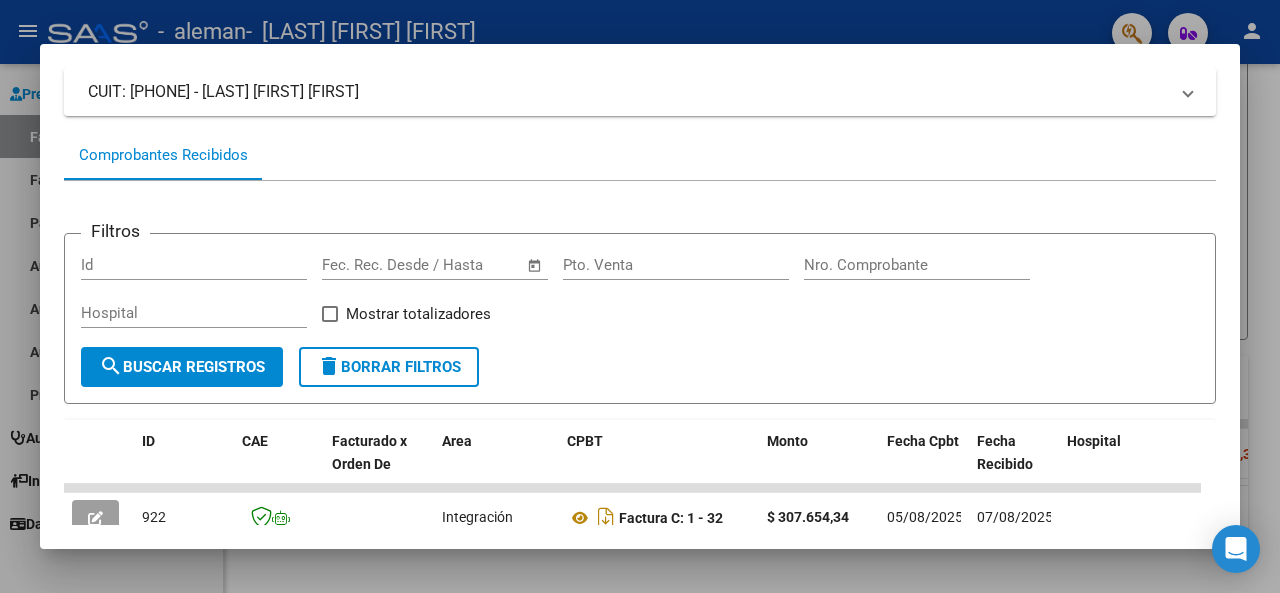 scroll, scrollTop: 262, scrollLeft: 0, axis: vertical 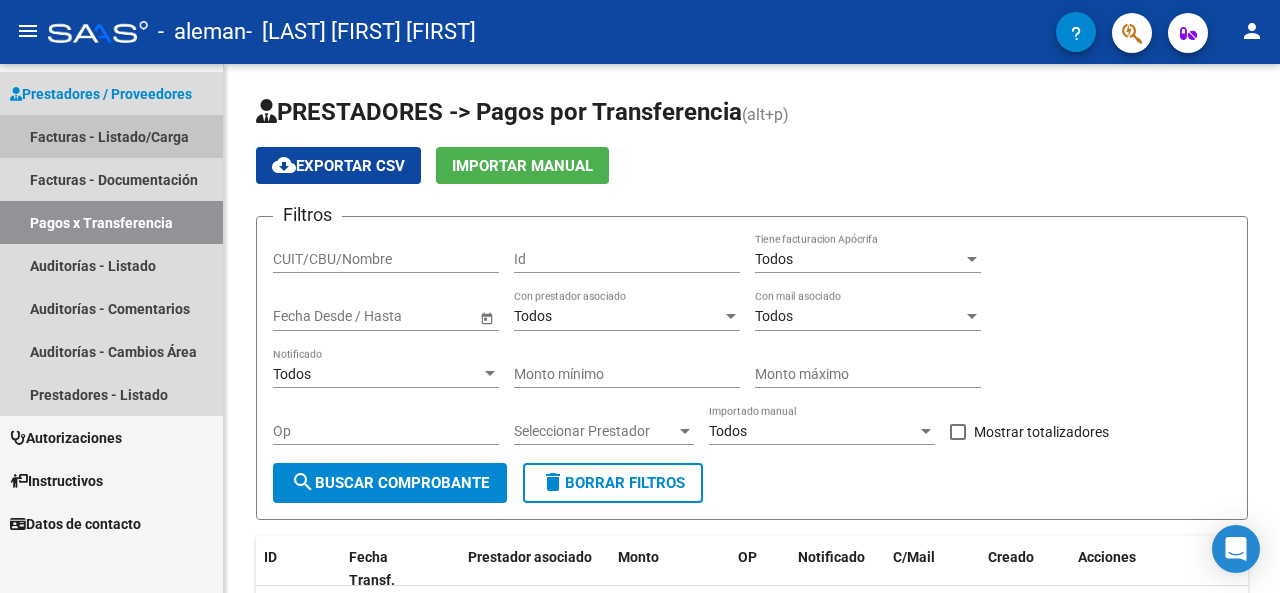 click on "Facturas - Listado/Carga" at bounding box center (111, 136) 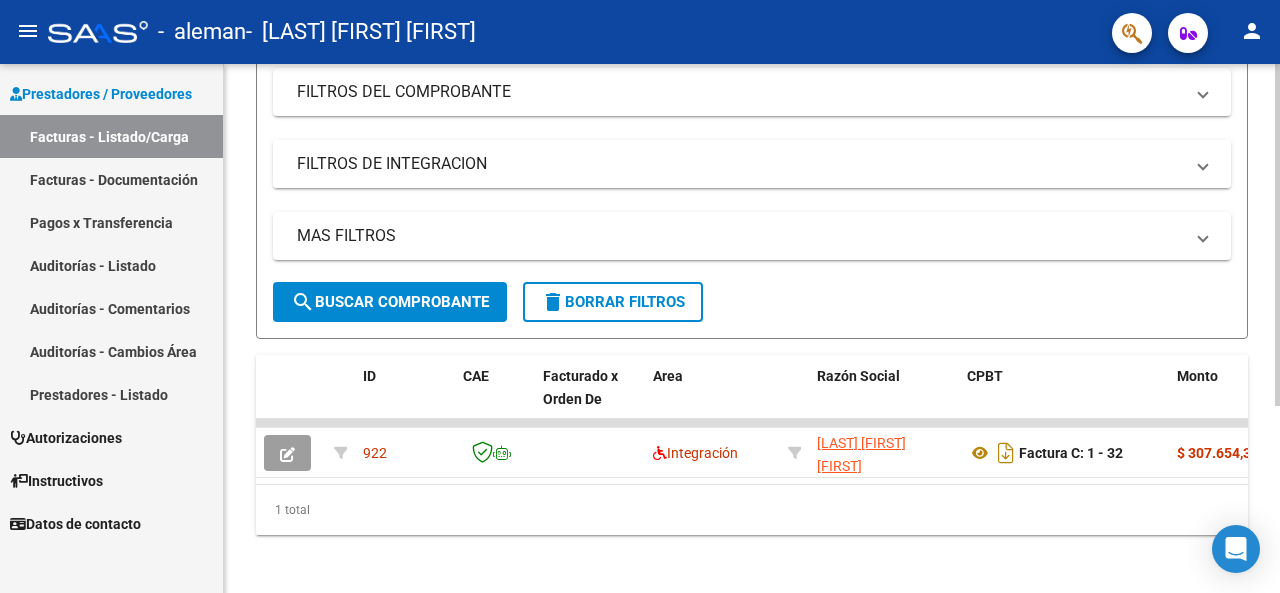 scroll, scrollTop: 289, scrollLeft: 0, axis: vertical 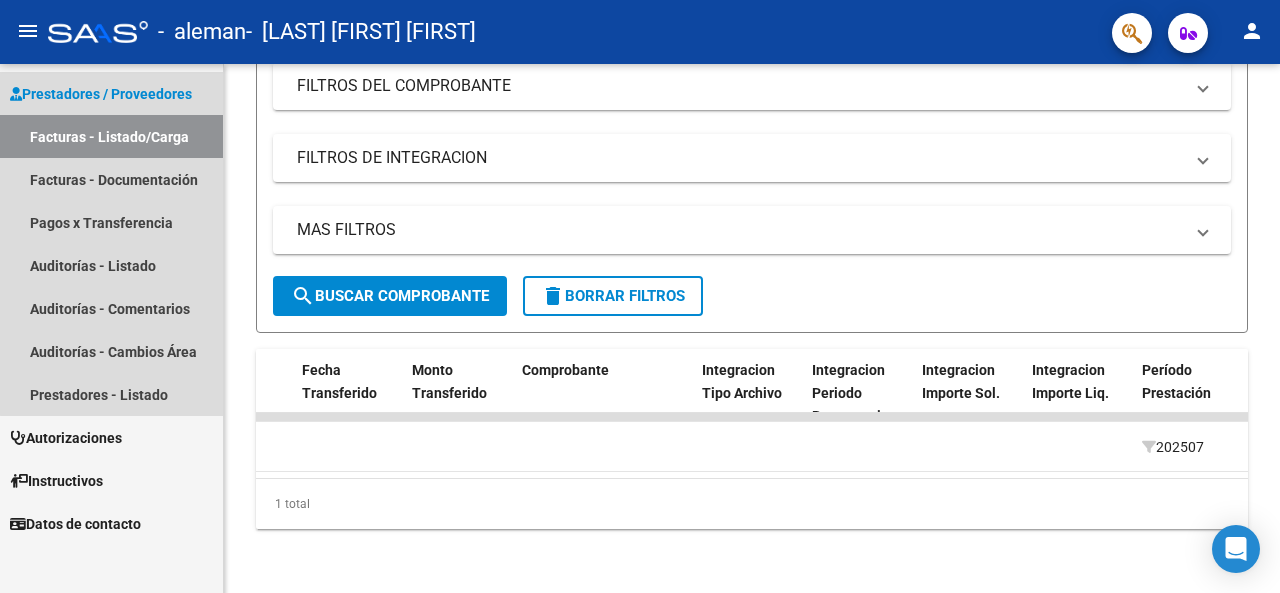 click on "Facturas - Listado/Carga" at bounding box center [111, 136] 